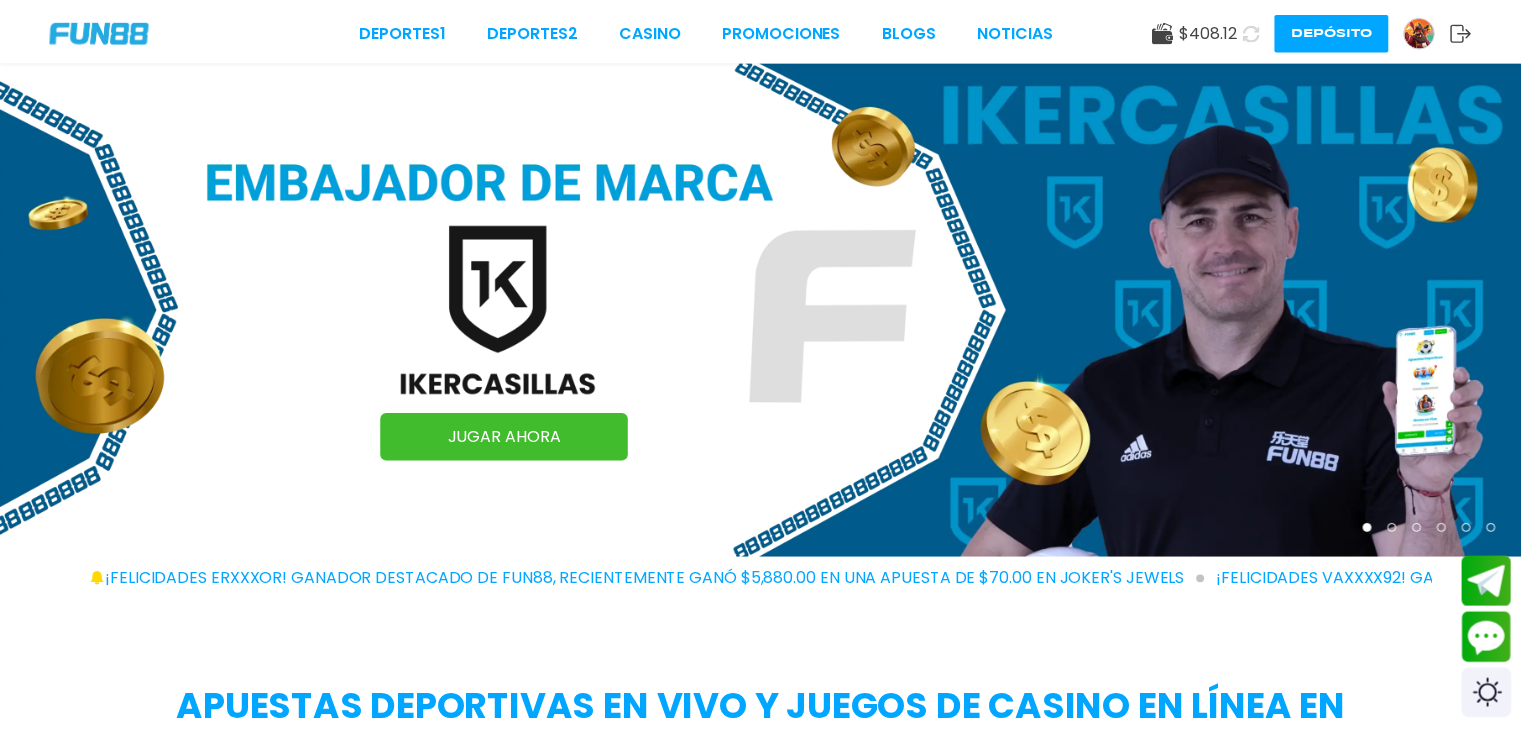scroll, scrollTop: 0, scrollLeft: 0, axis: both 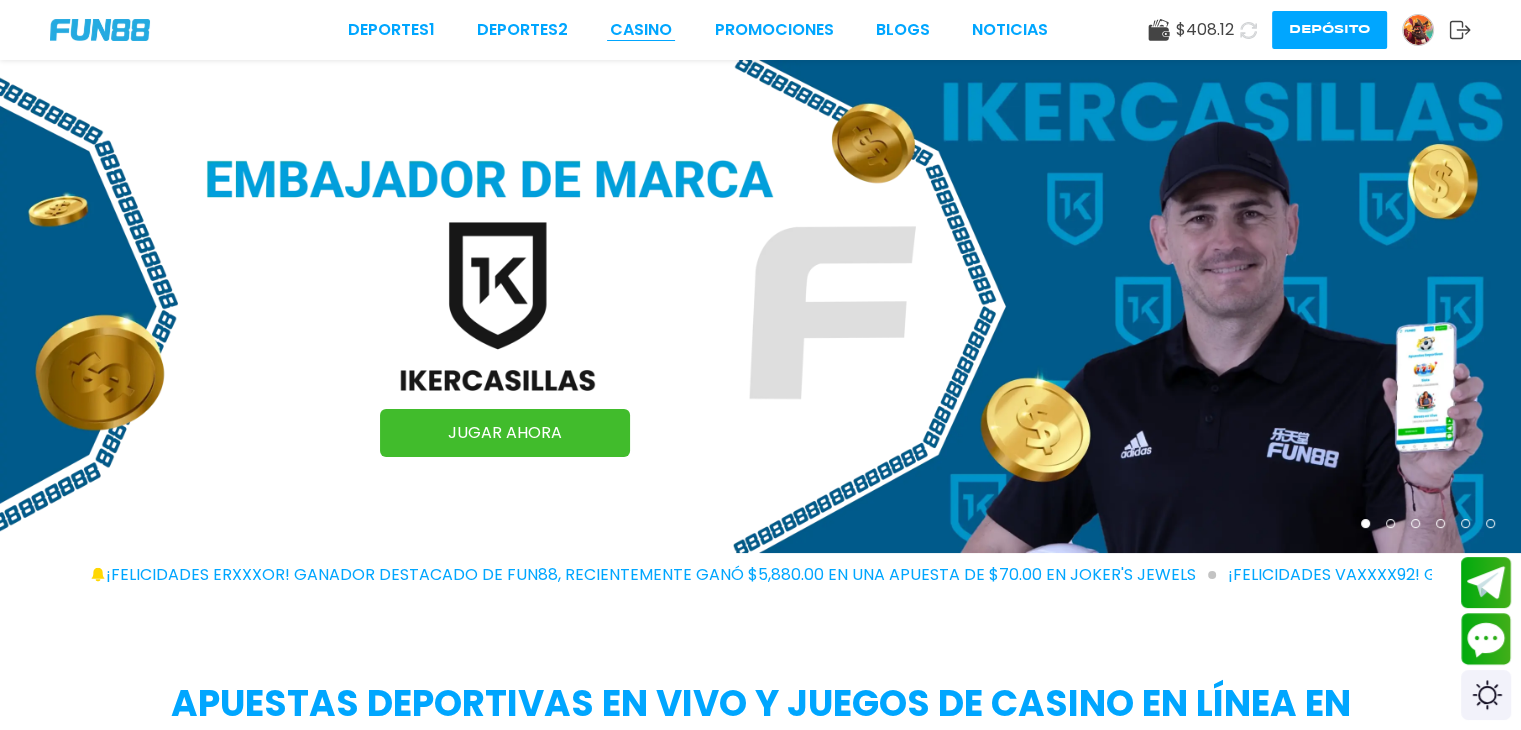 click on "CASINO" at bounding box center (641, 30) 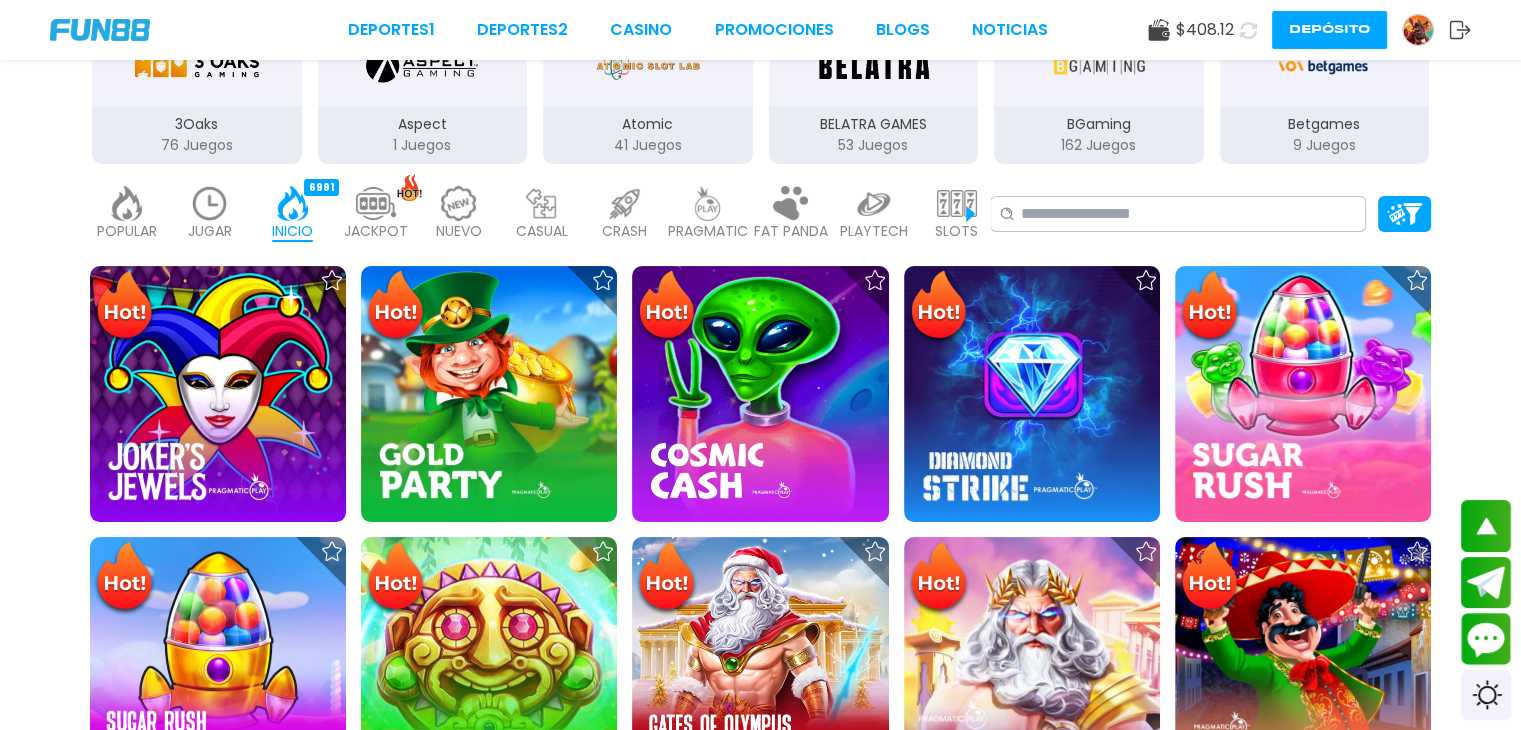 scroll, scrollTop: 440, scrollLeft: 0, axis: vertical 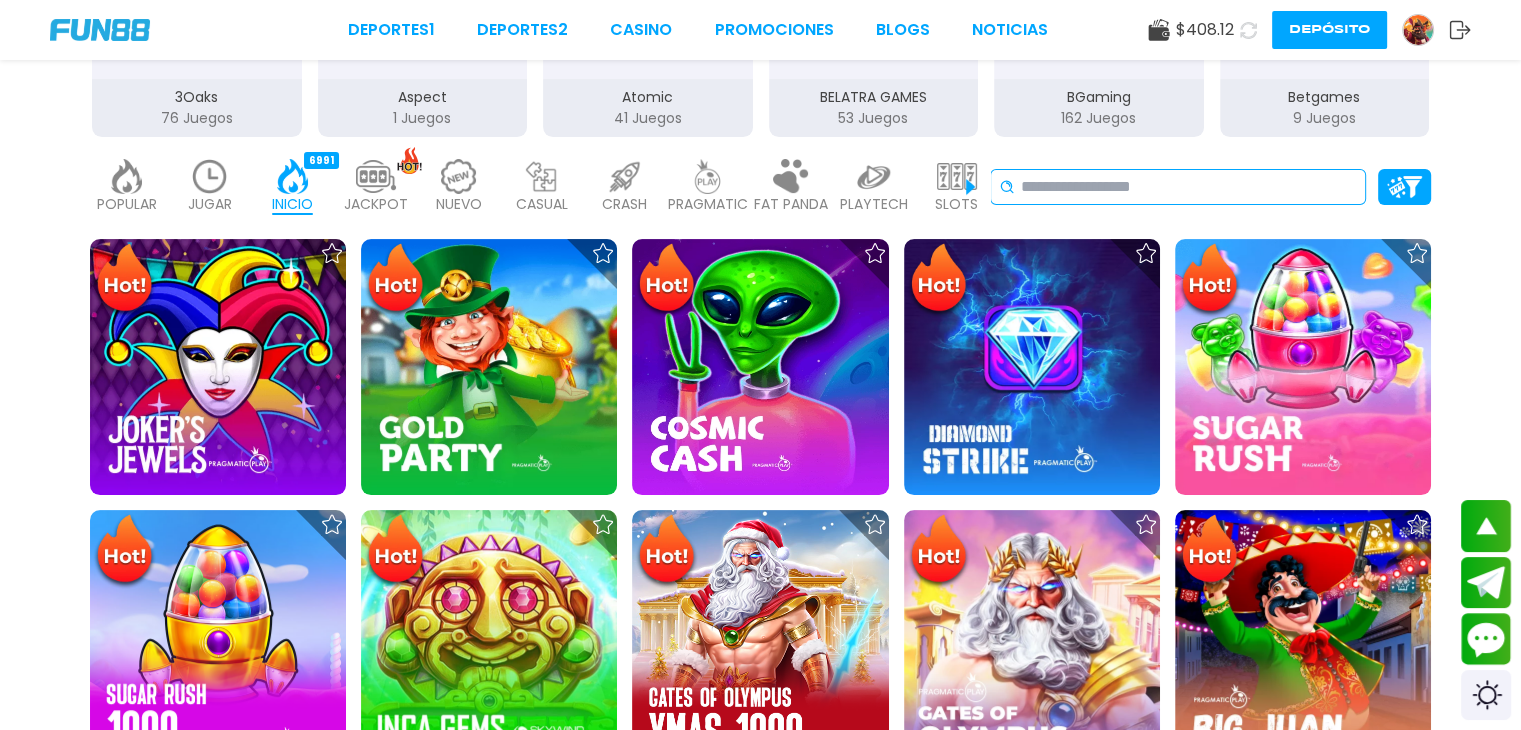click at bounding box center (1189, 187) 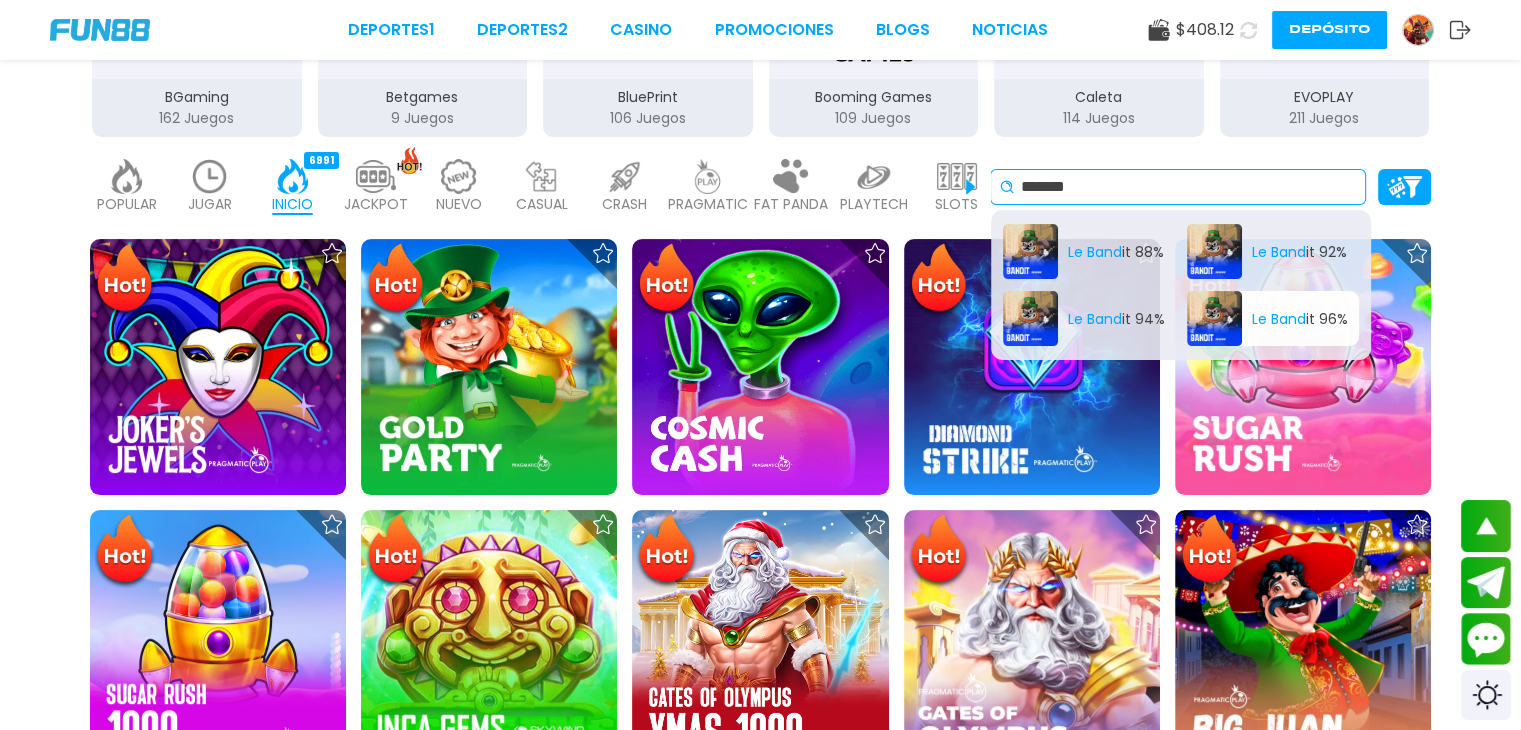 type on "*******" 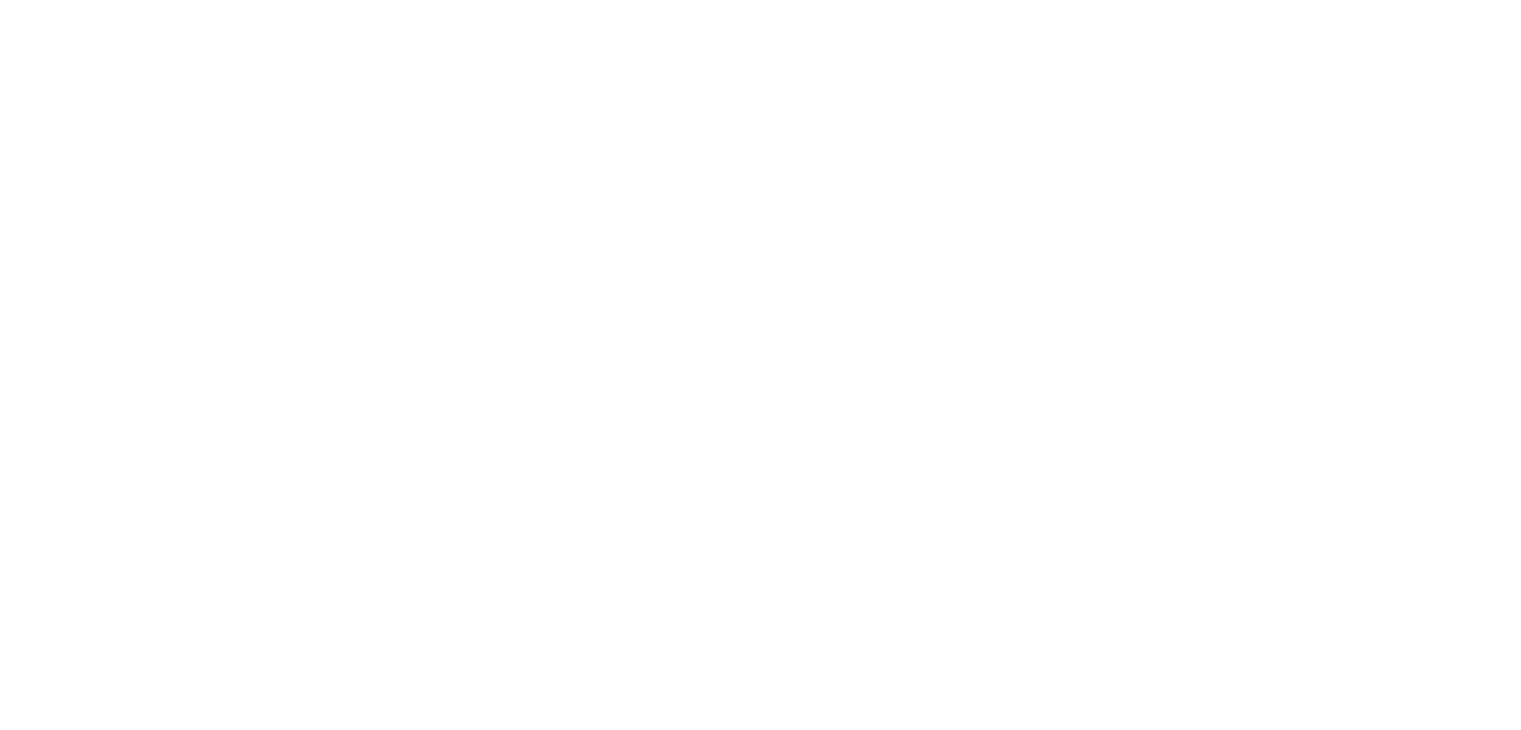 scroll, scrollTop: 0, scrollLeft: 0, axis: both 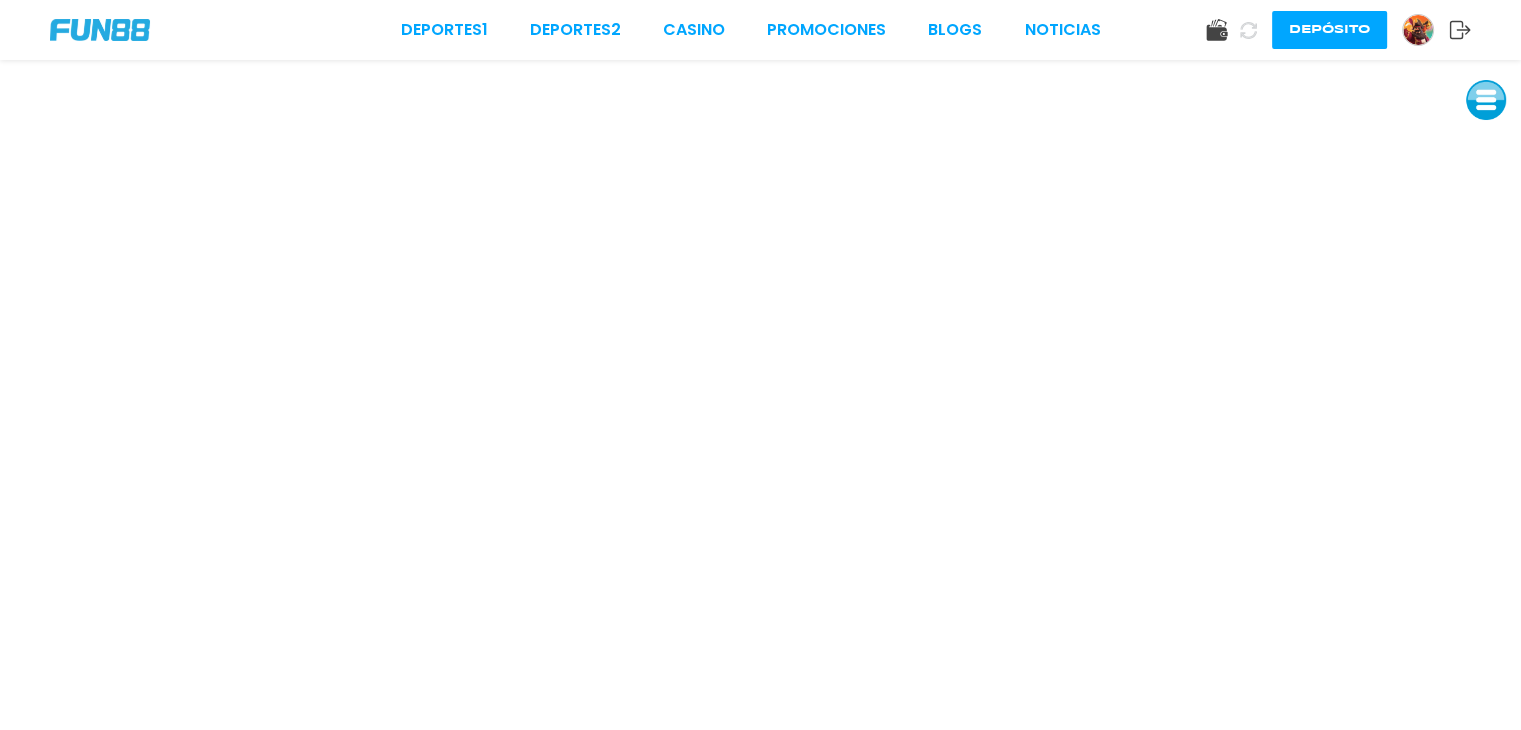 click at bounding box center [1486, 100] 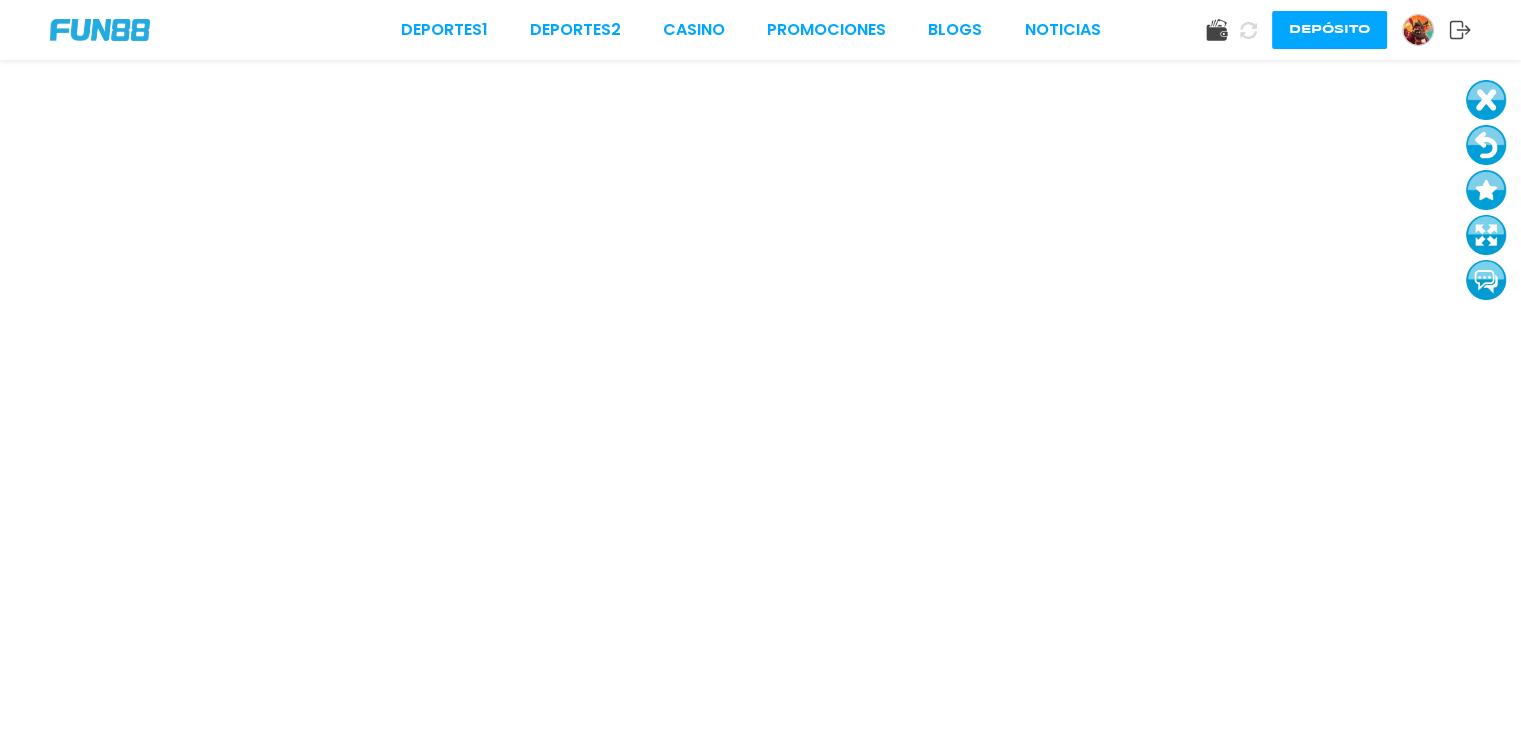 click at bounding box center [1486, 235] 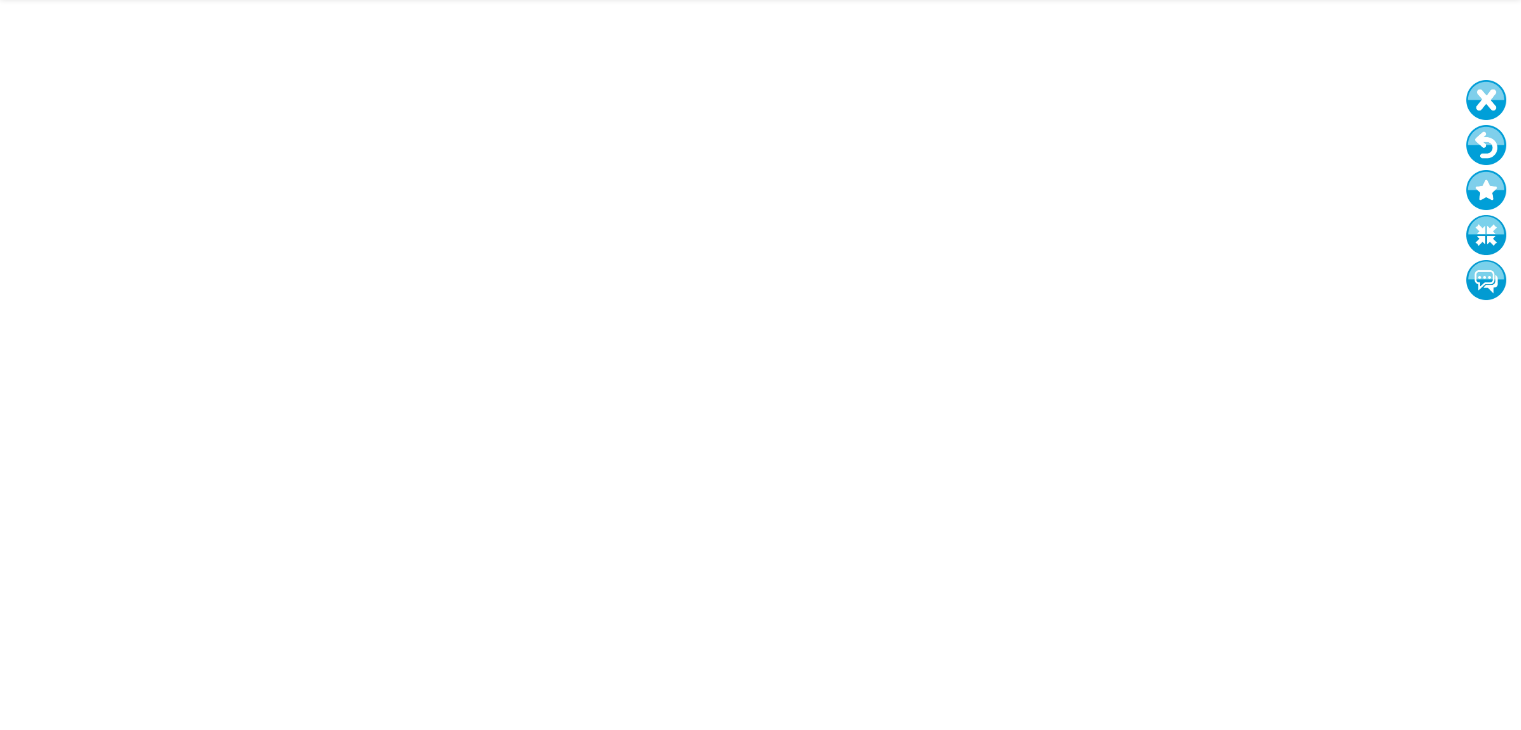 click at bounding box center (1486, 100) 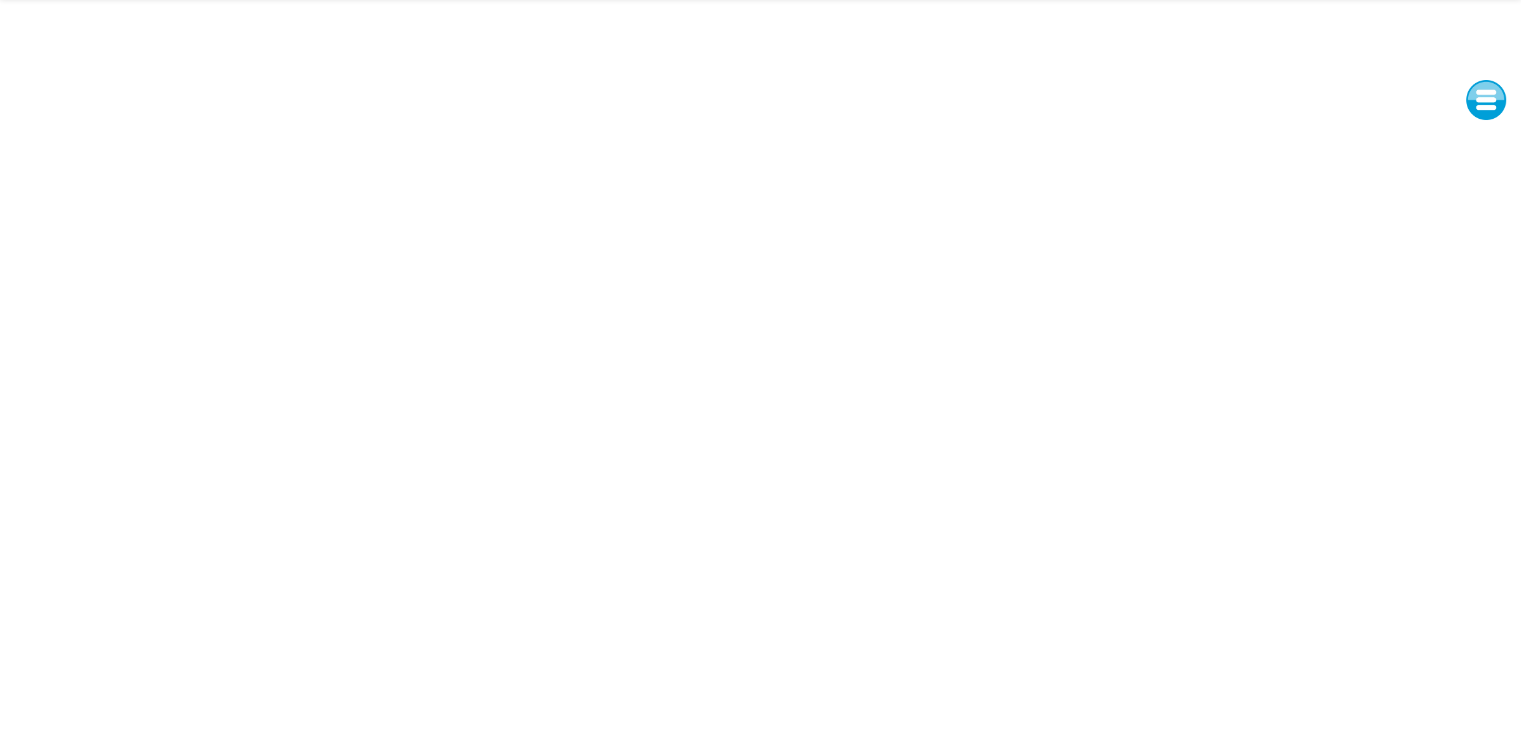 click at bounding box center [1486, 100] 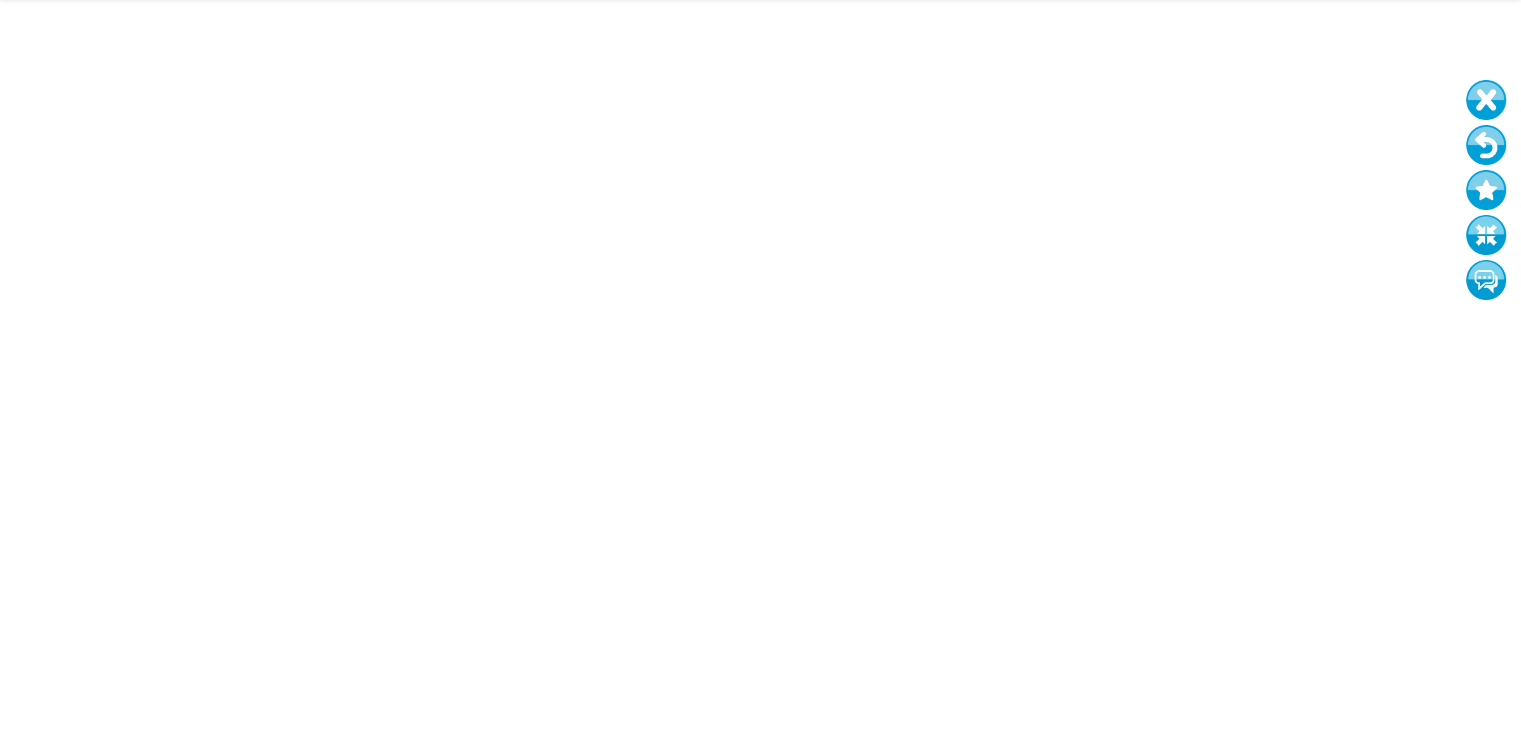 click at bounding box center (1486, 235) 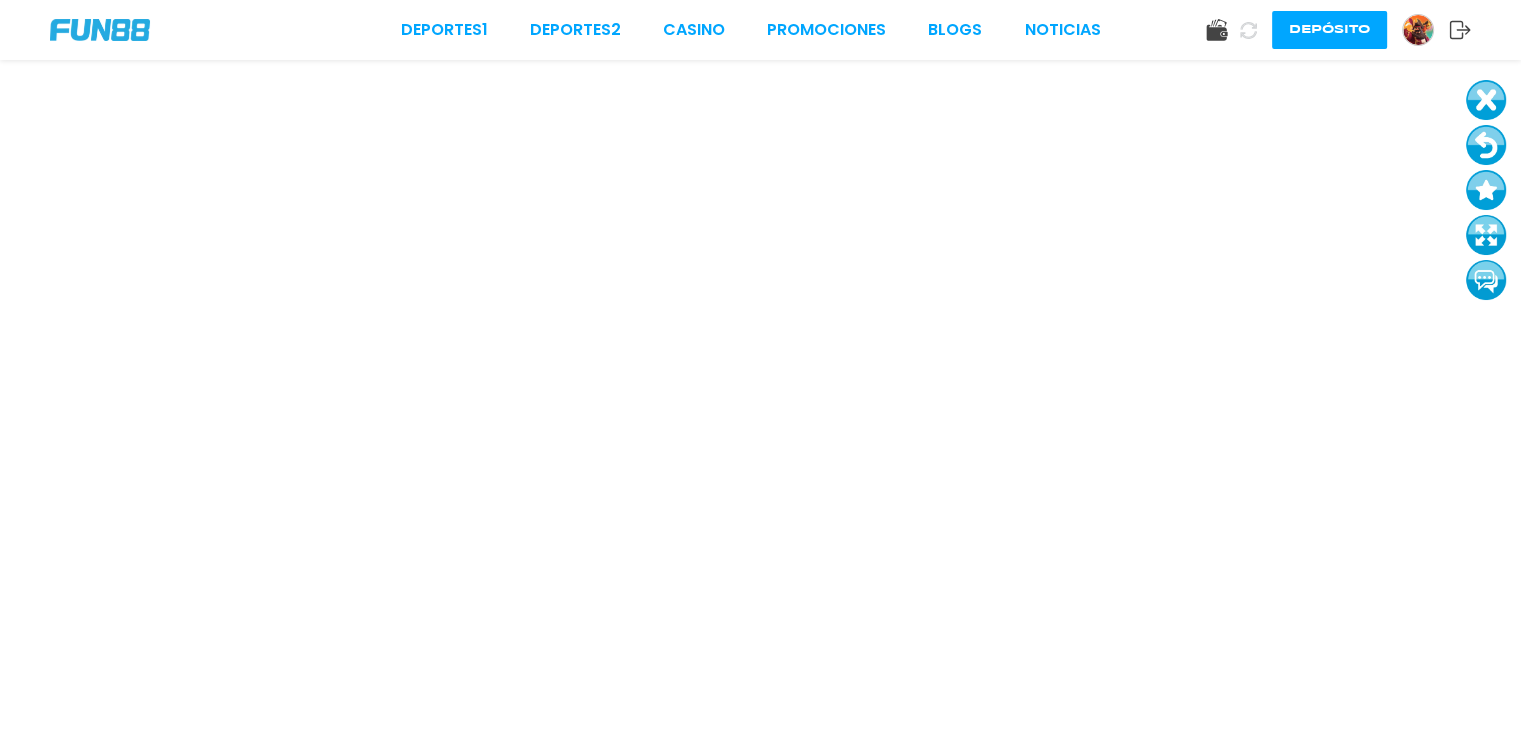 click on "Deportes  1 Deportes  2 CASINO Promociones BLOGS NOTICIAS Depósito" at bounding box center (760, 30) 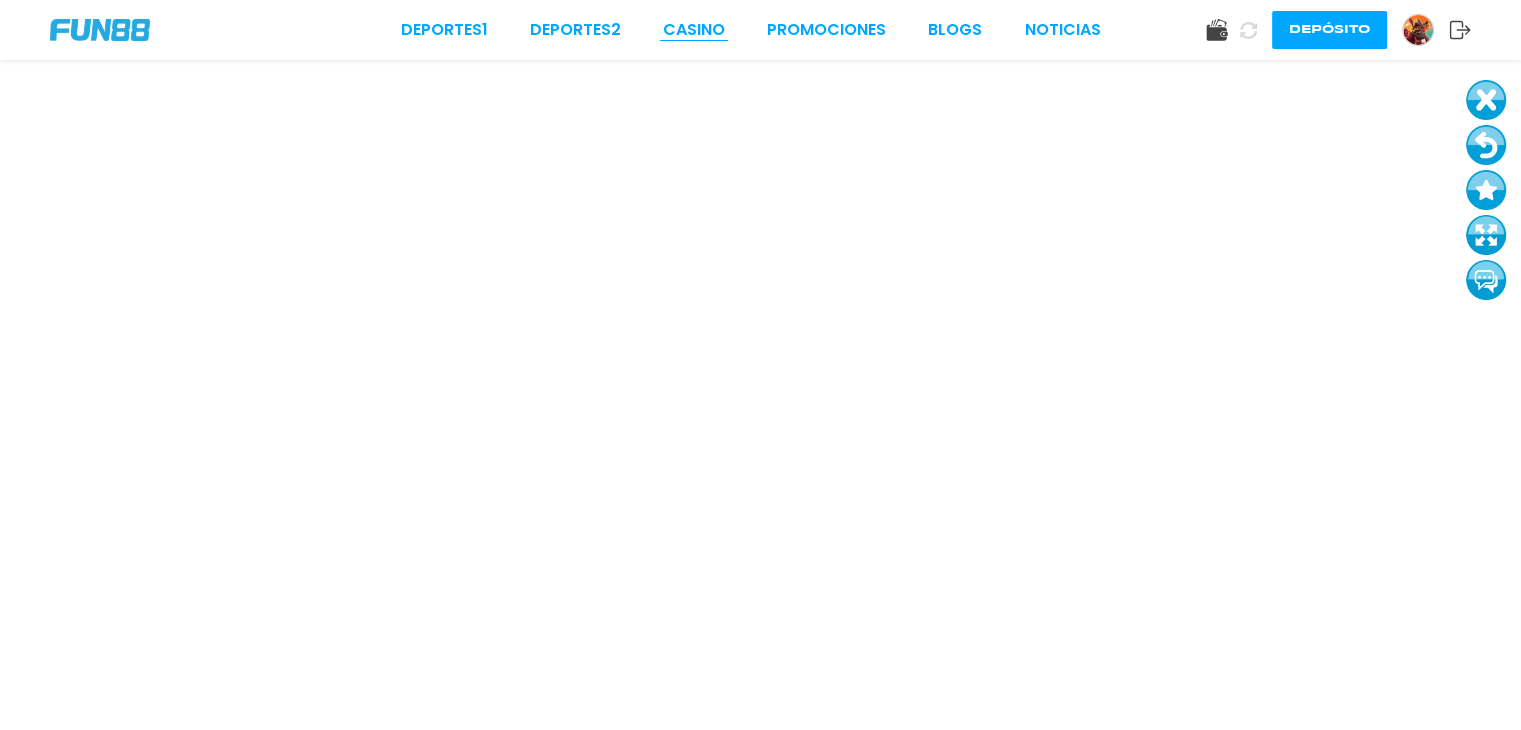 click on "CASINO" at bounding box center (694, 30) 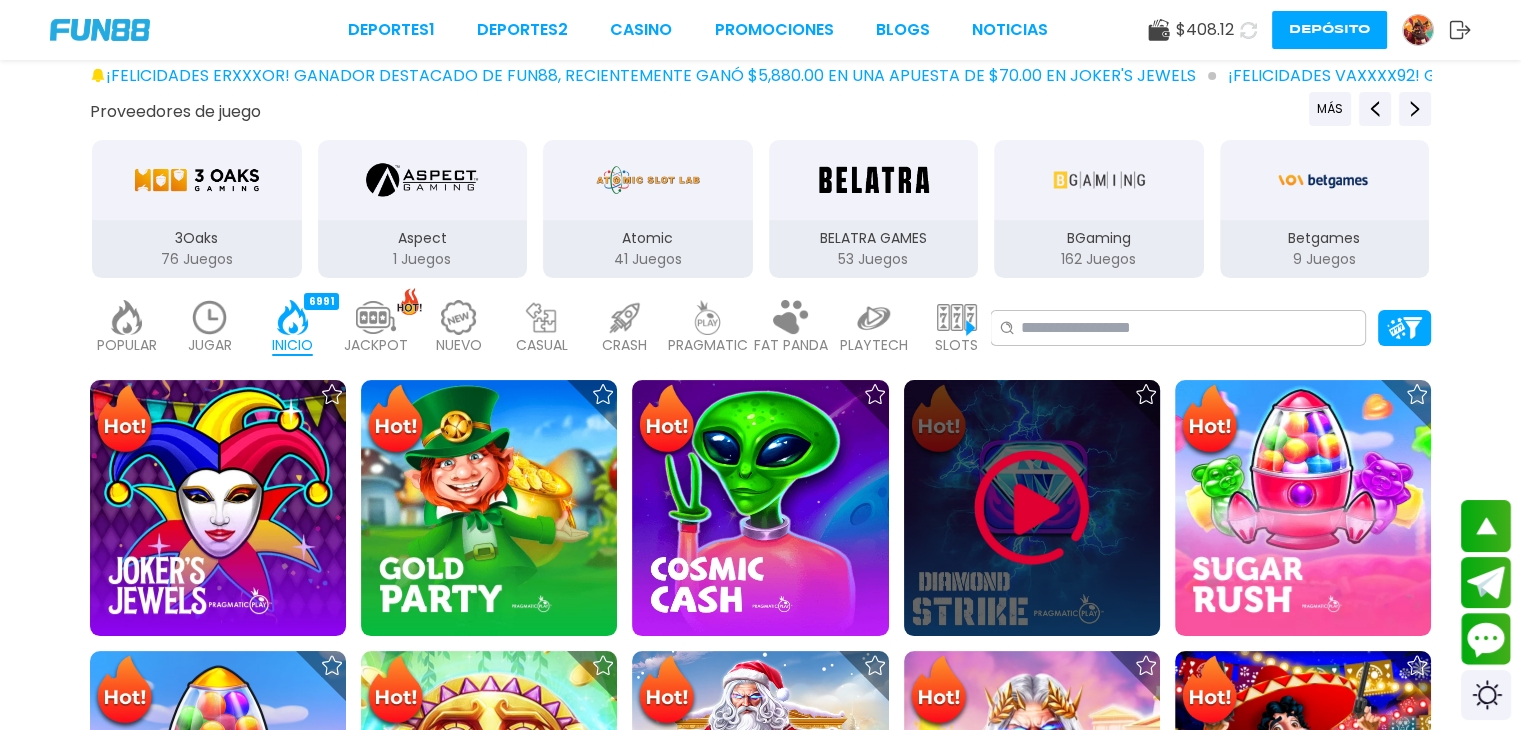 scroll, scrollTop: 360, scrollLeft: 0, axis: vertical 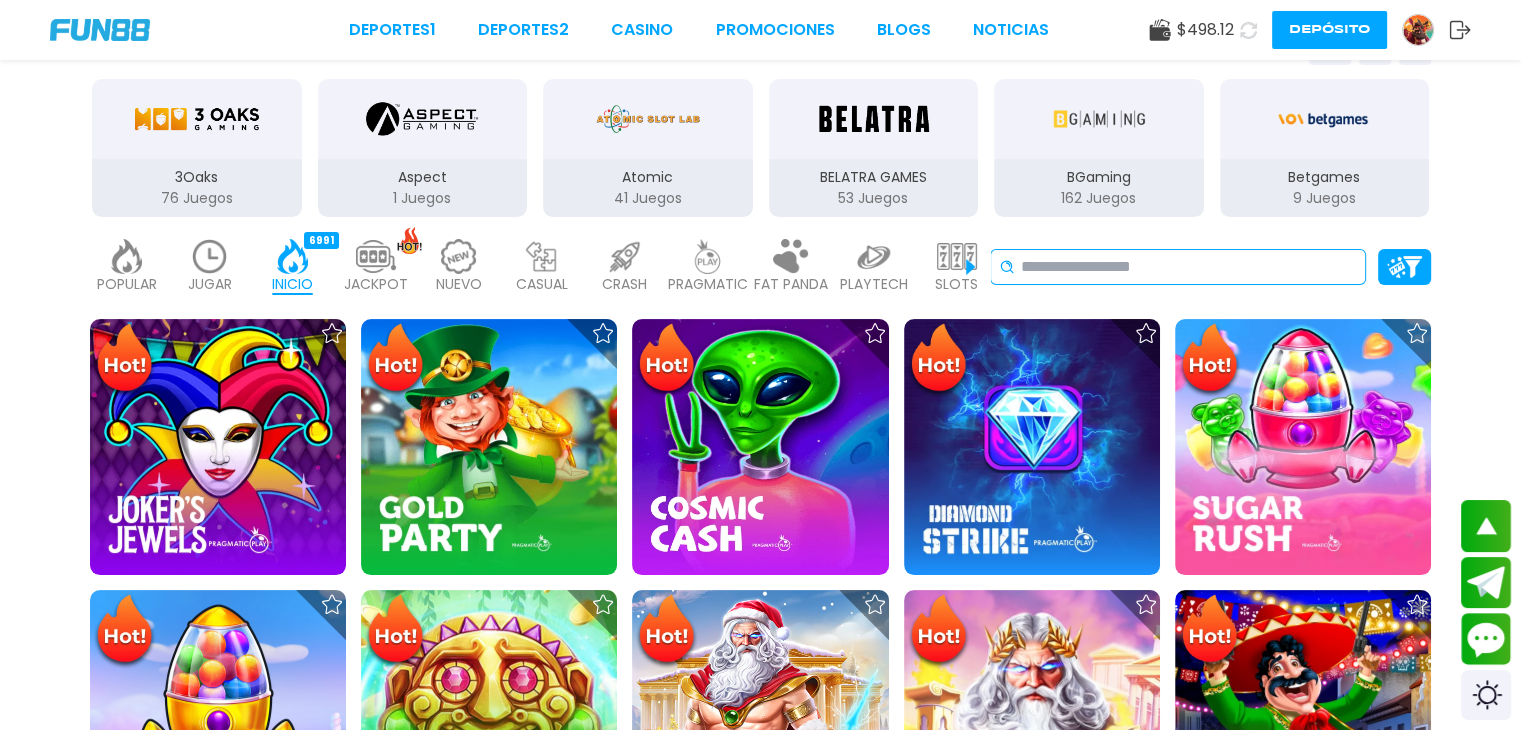 click on "No se ha encontrado ningún juego." at bounding box center [1178, 267] 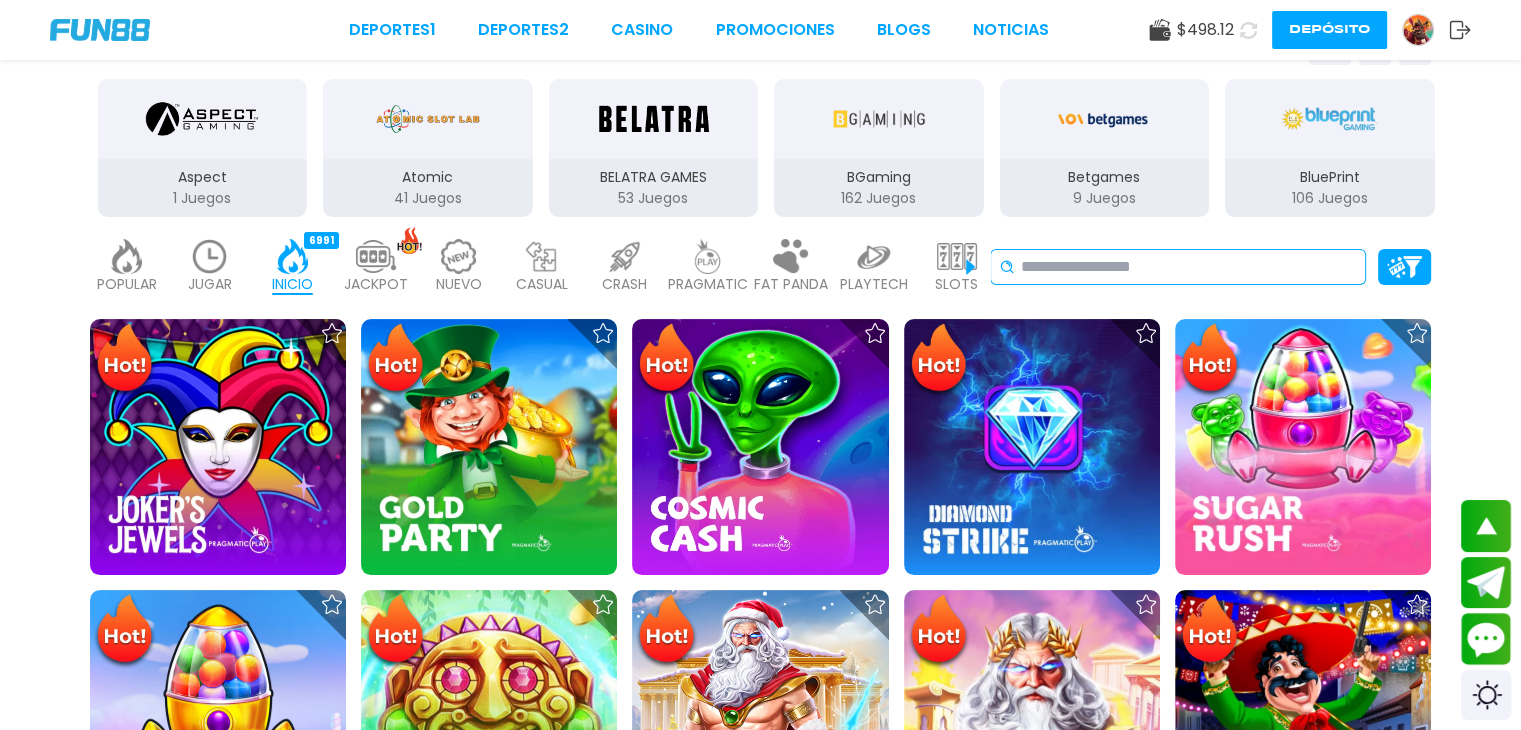 click at bounding box center [1189, 267] 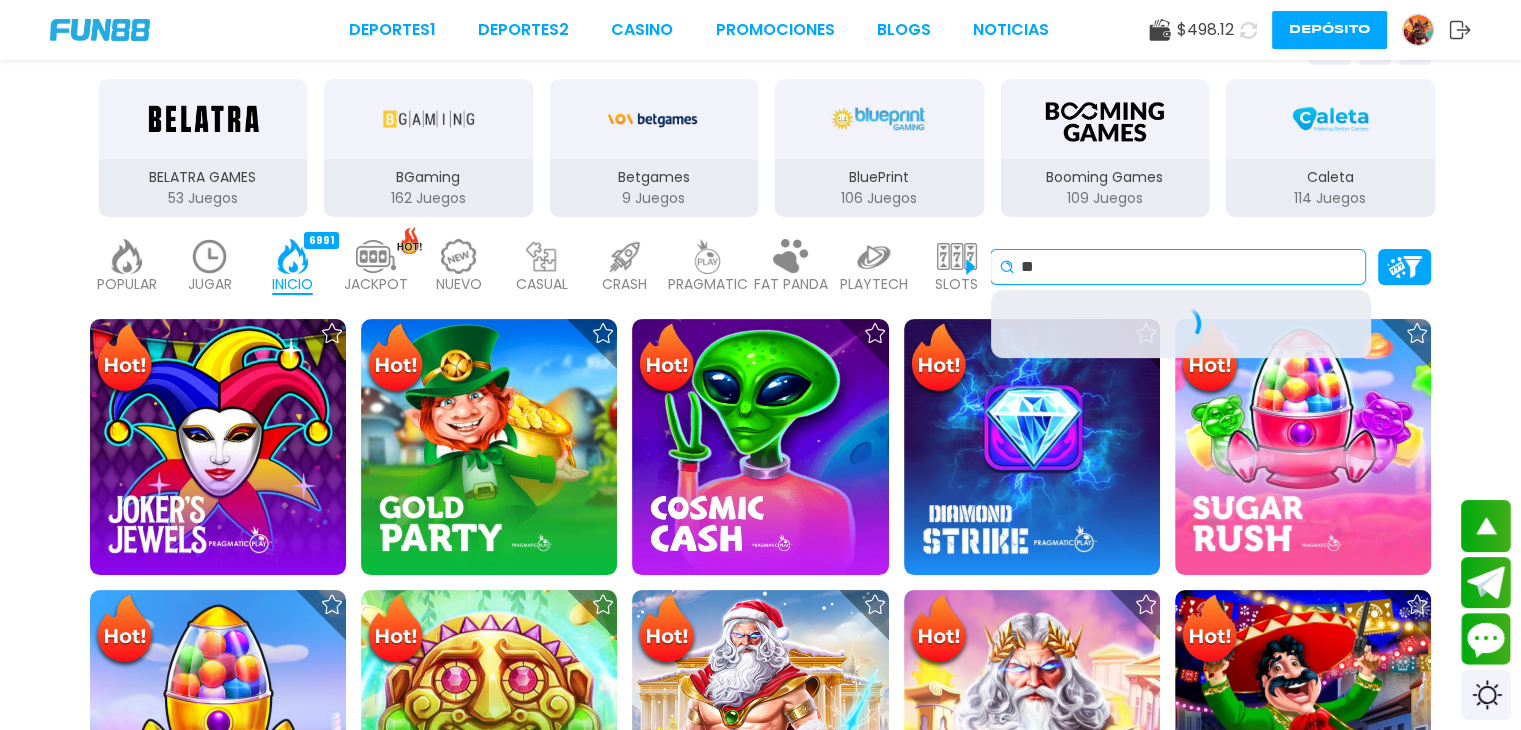 type on "*" 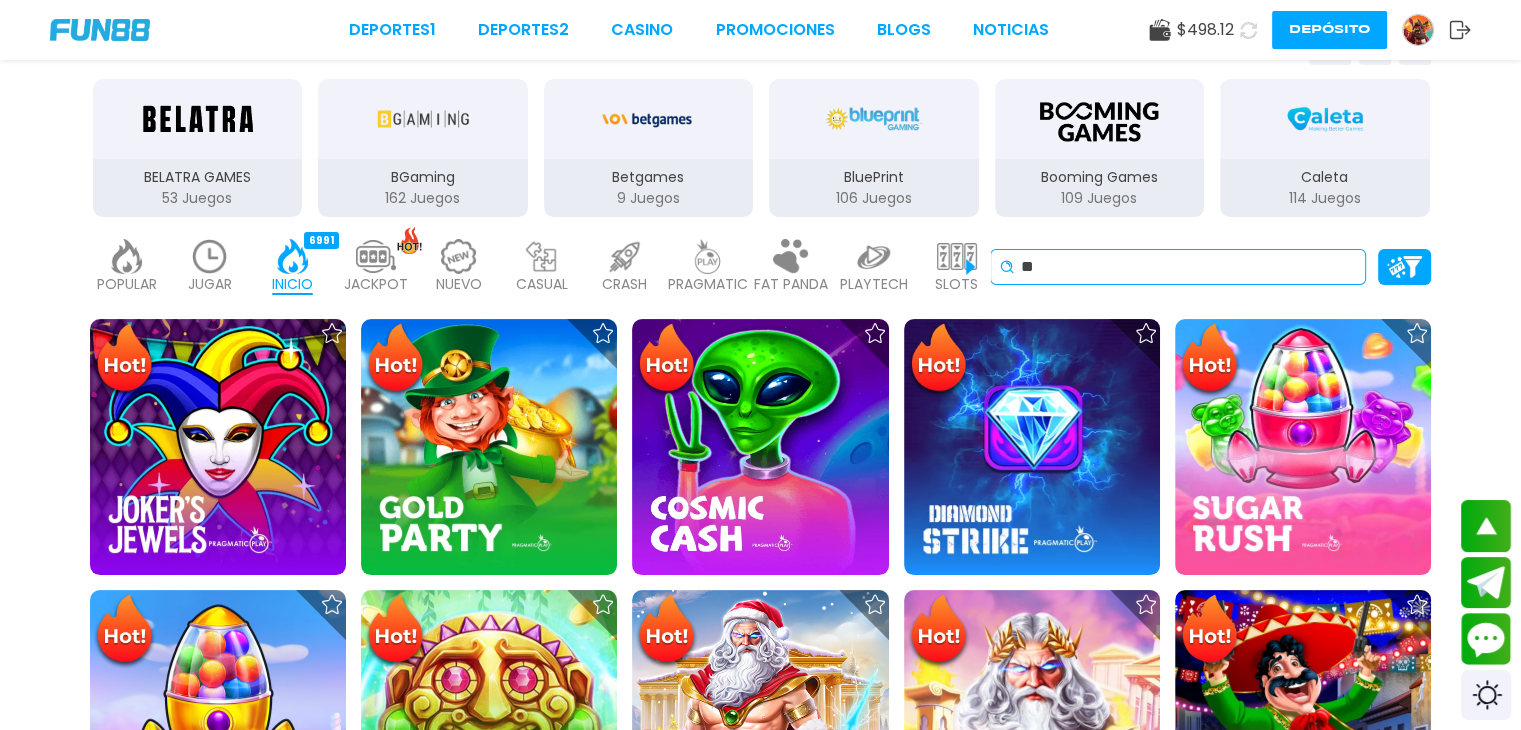 type on "*" 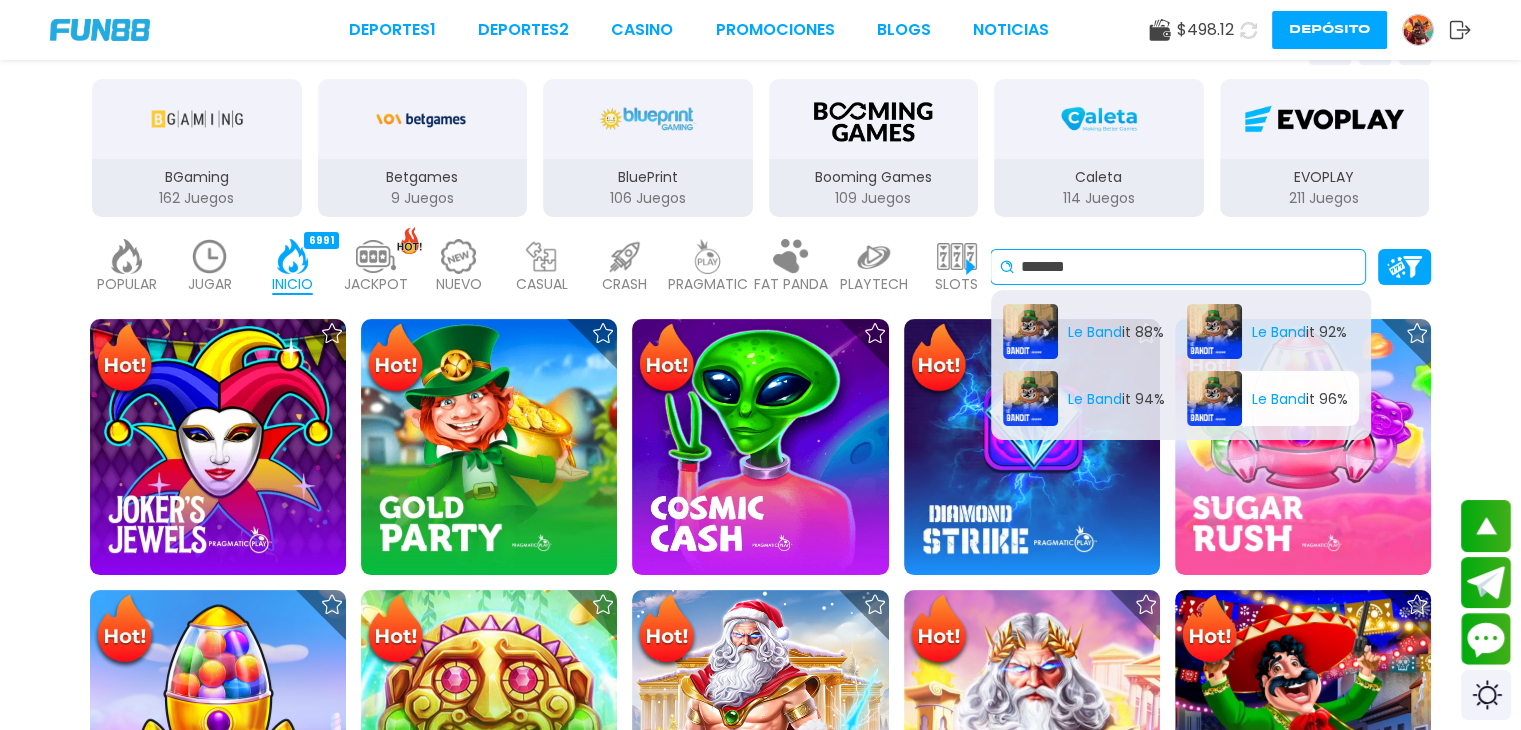 type on "*******" 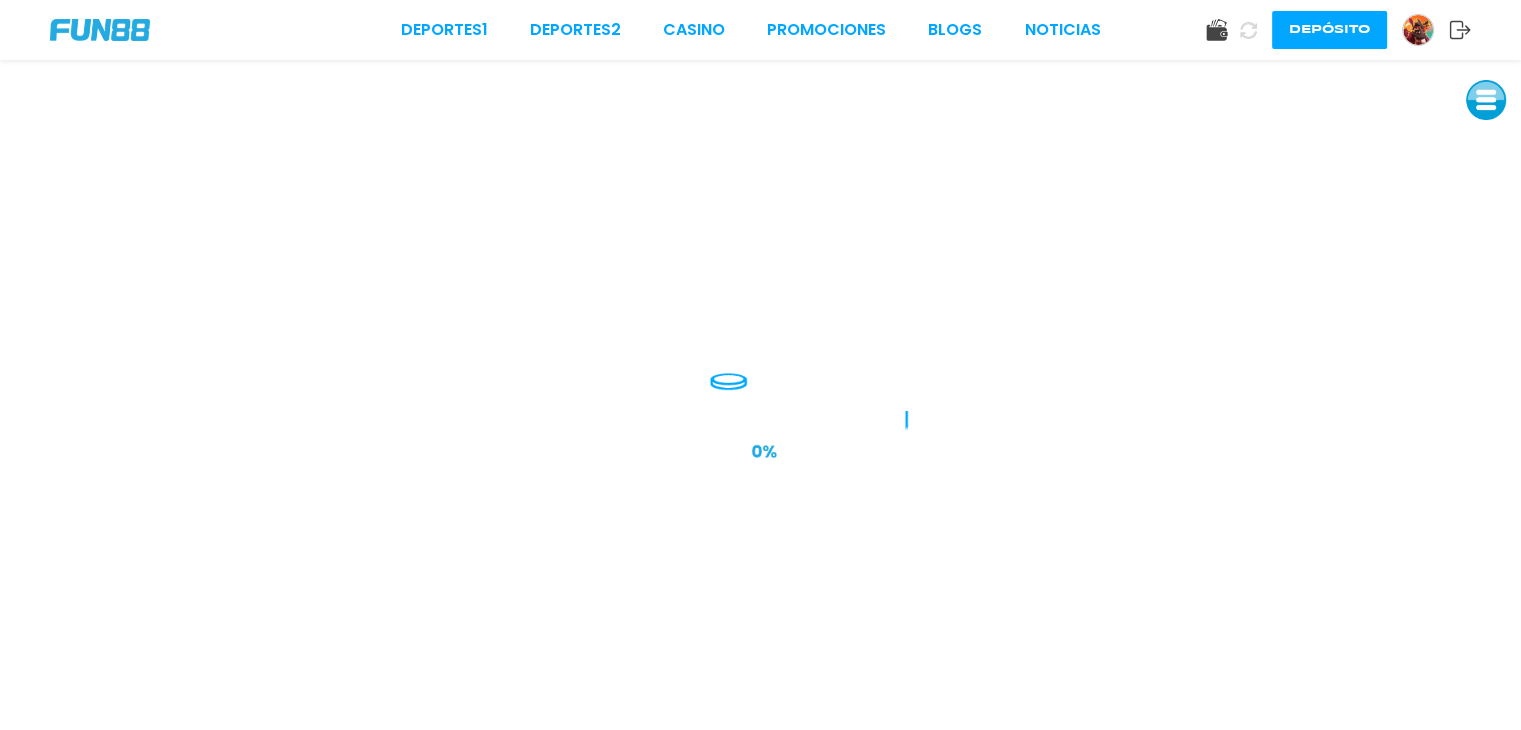 scroll, scrollTop: 0, scrollLeft: 0, axis: both 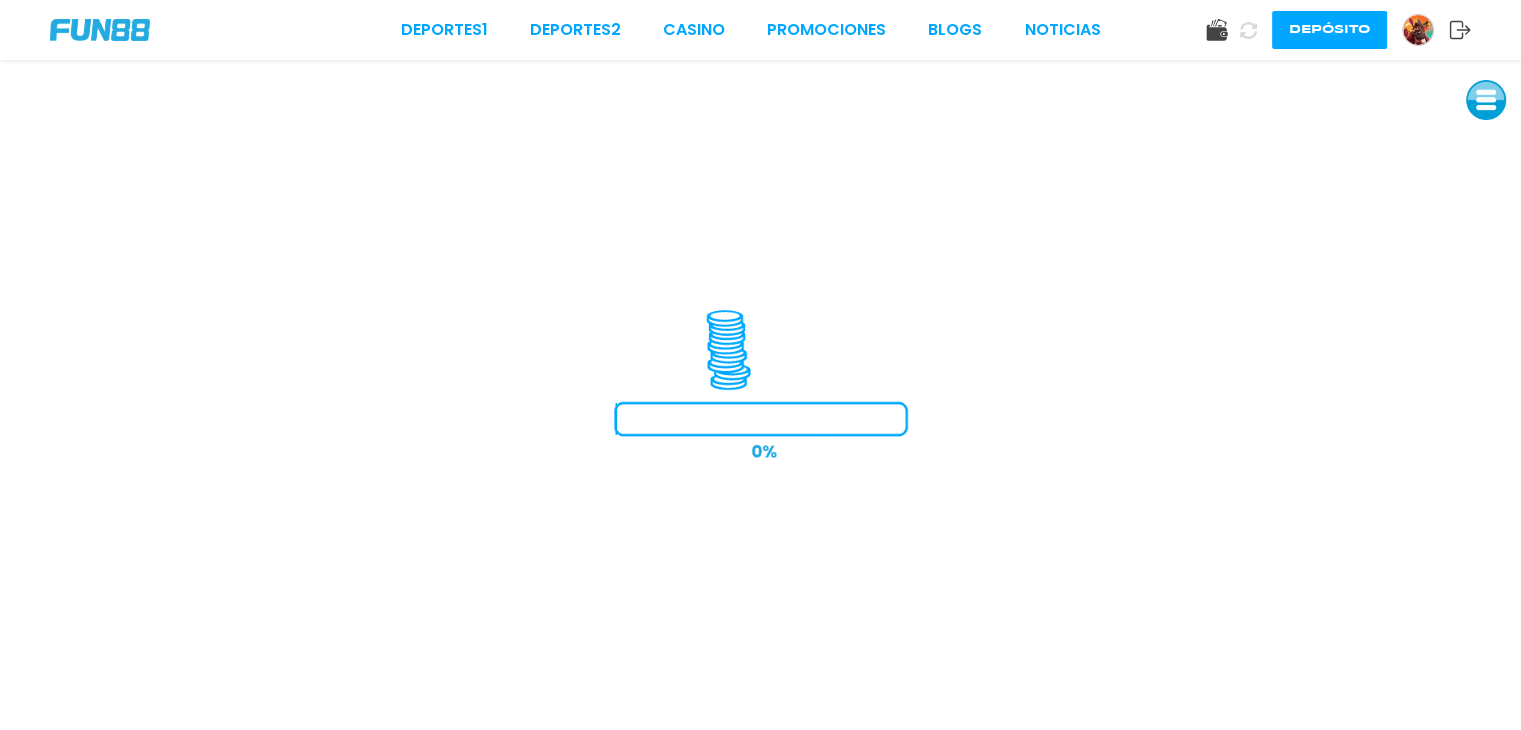click at bounding box center [1486, 100] 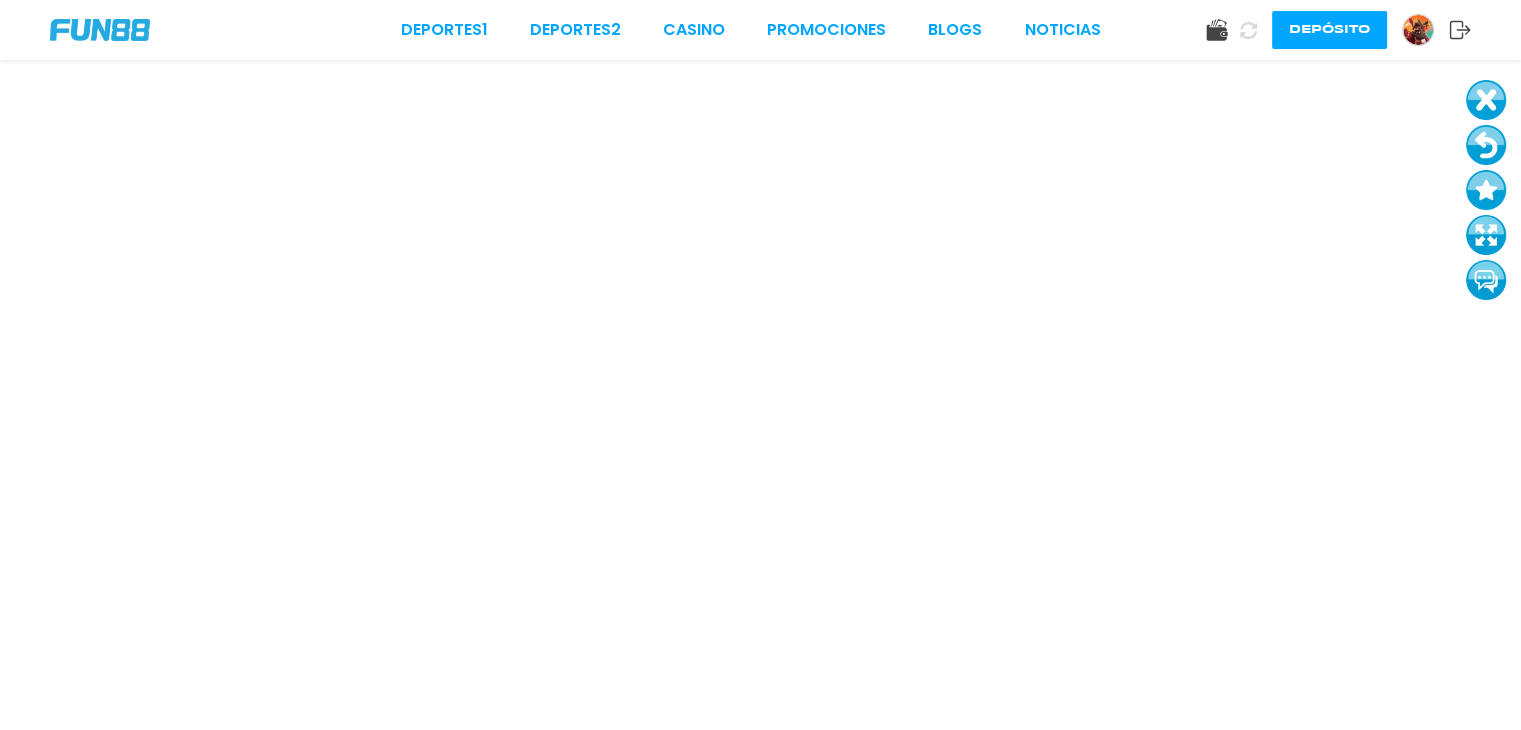 click at bounding box center [1486, 100] 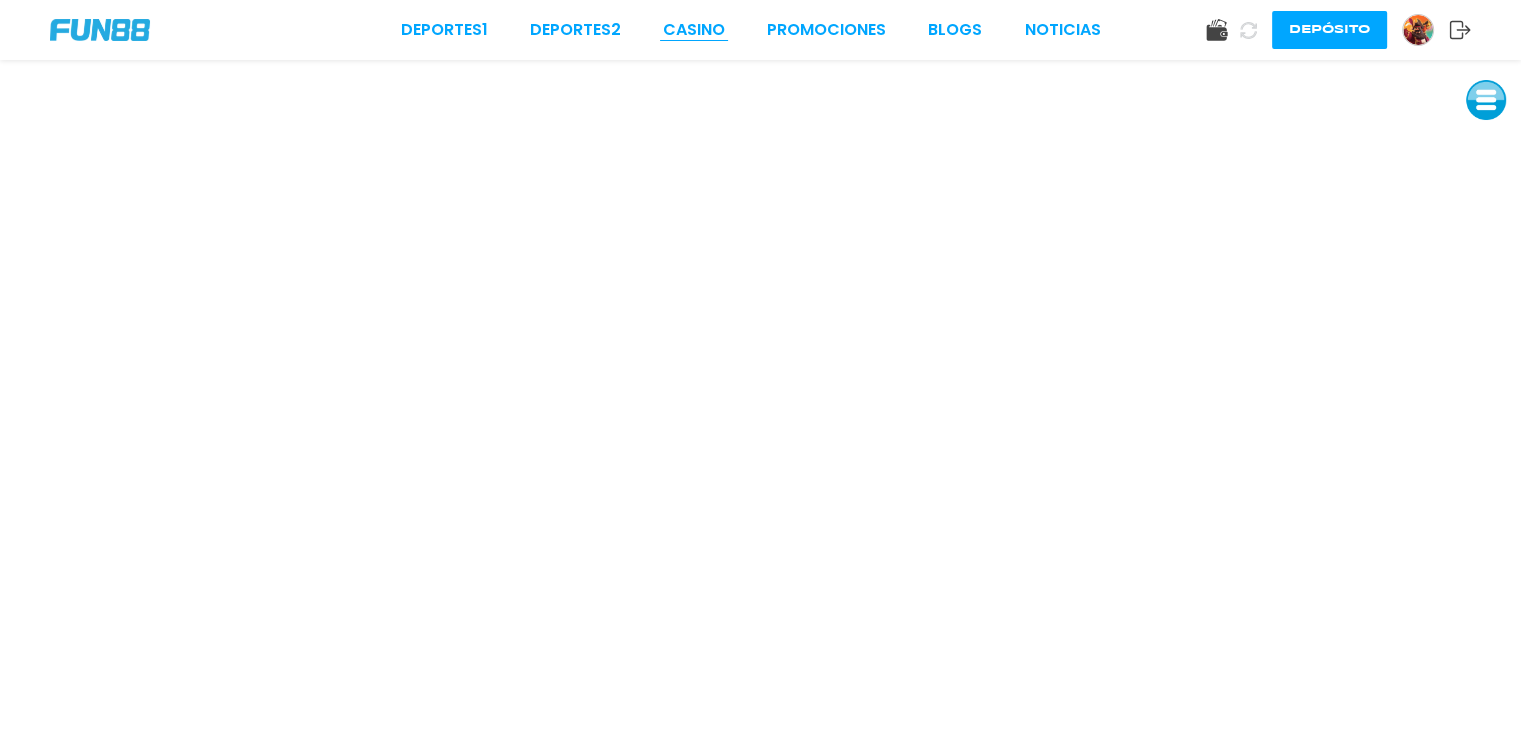 click on "CASINO" at bounding box center (694, 30) 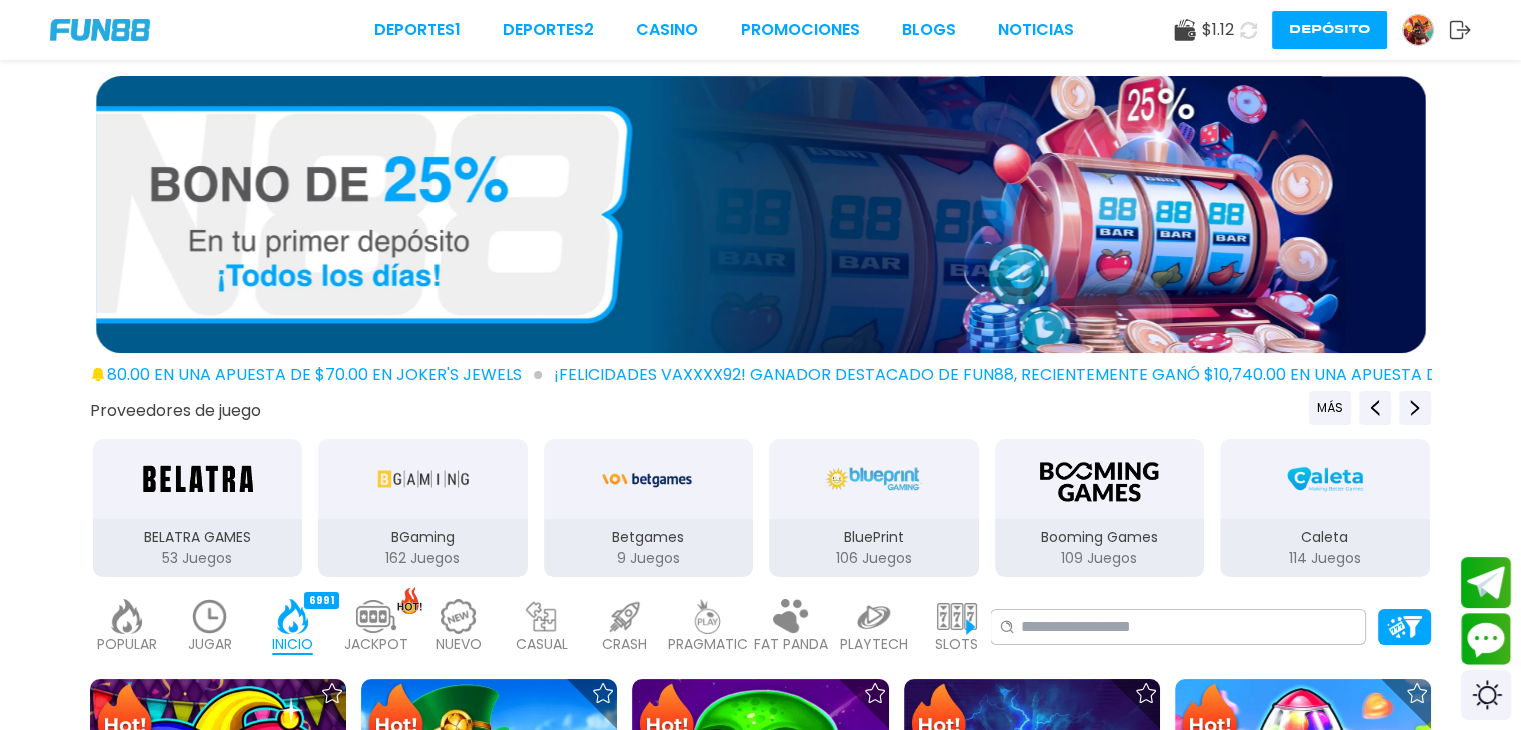 click on "Depósito" at bounding box center [1329, 30] 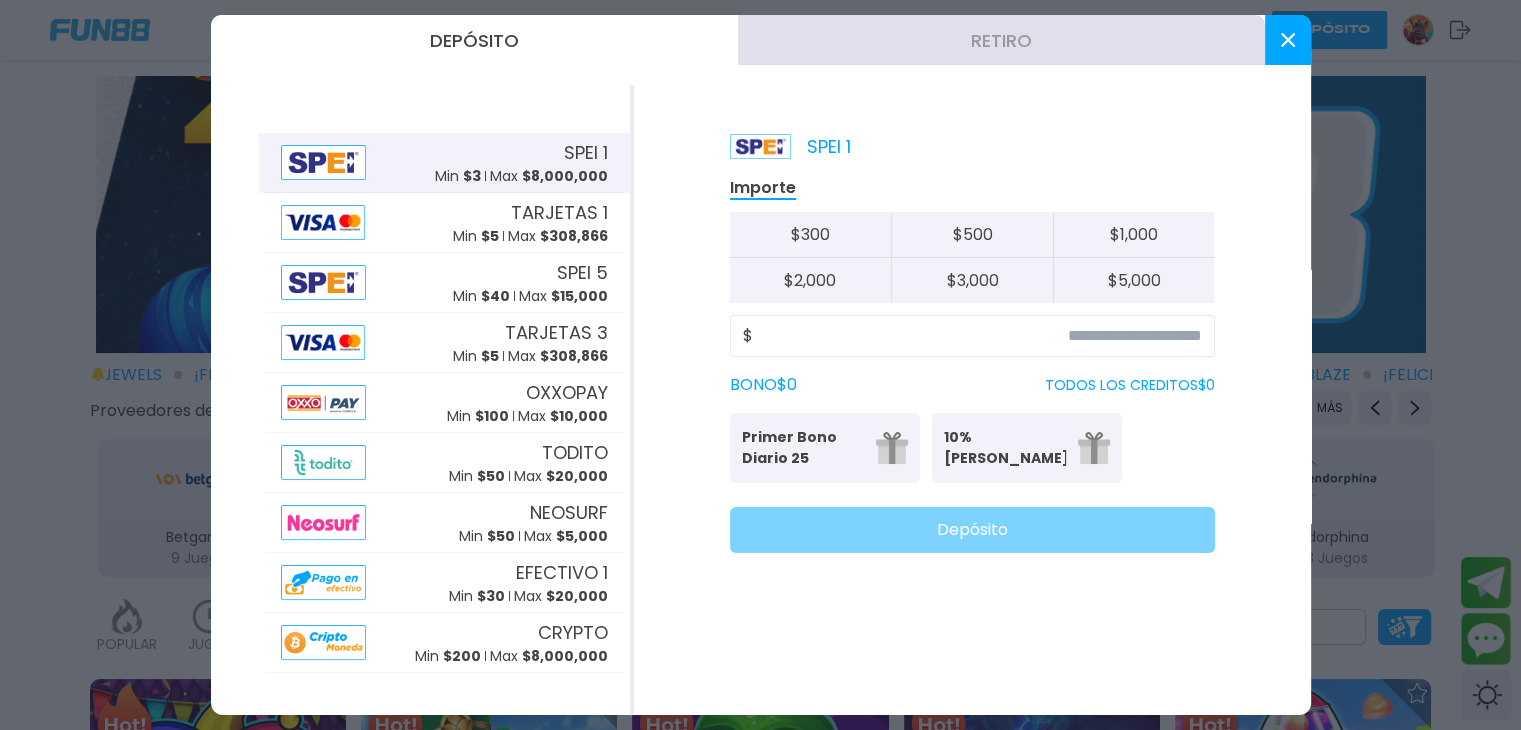 click at bounding box center (1288, 40) 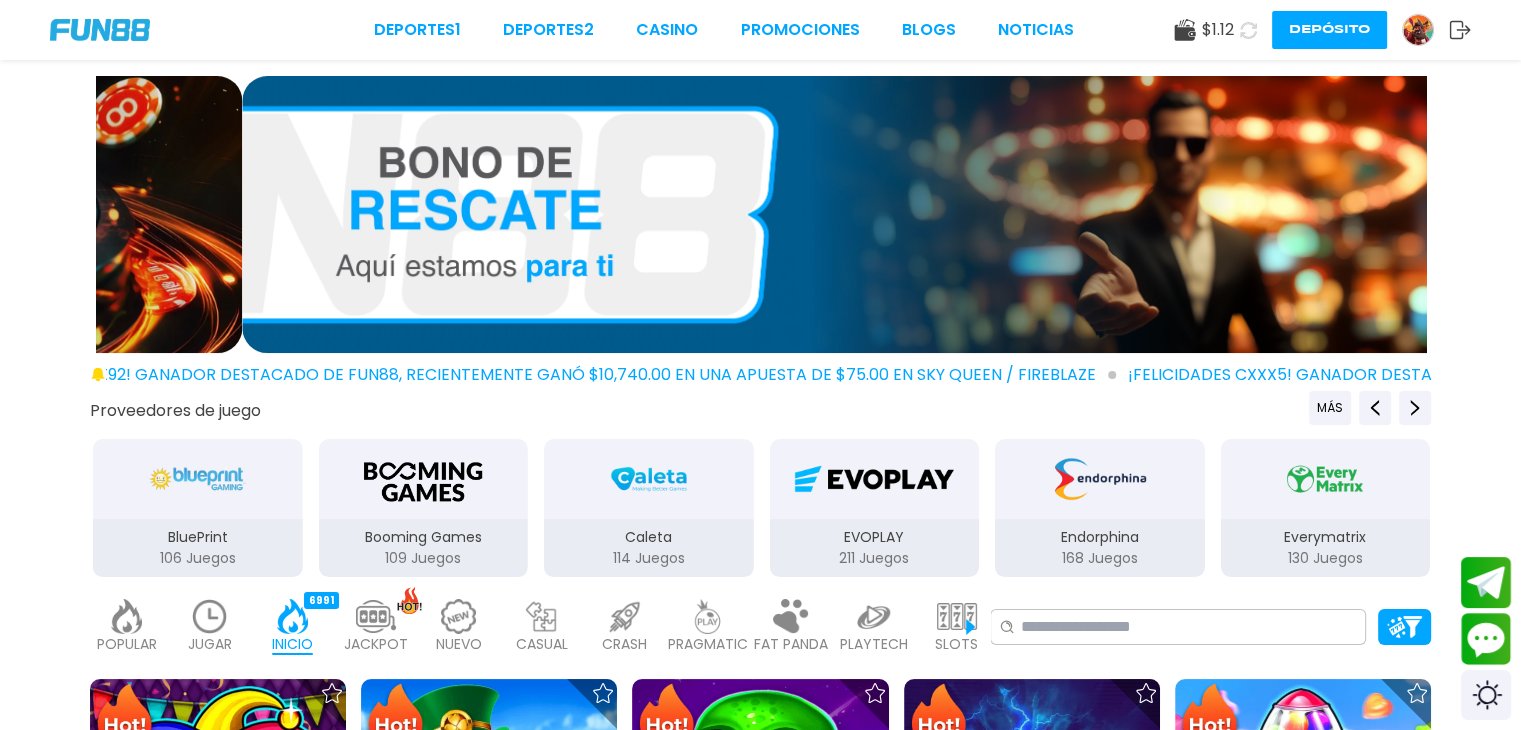 click 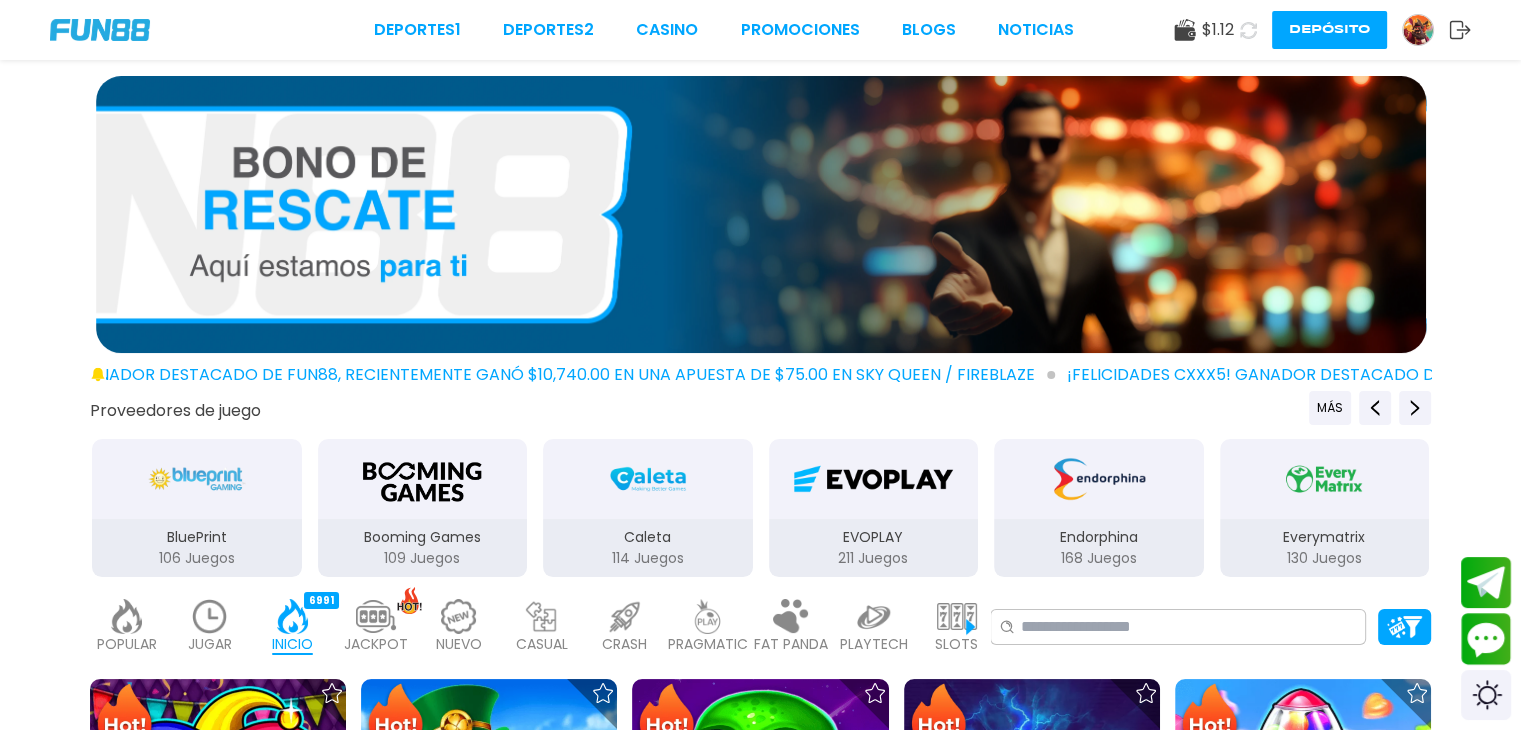 click 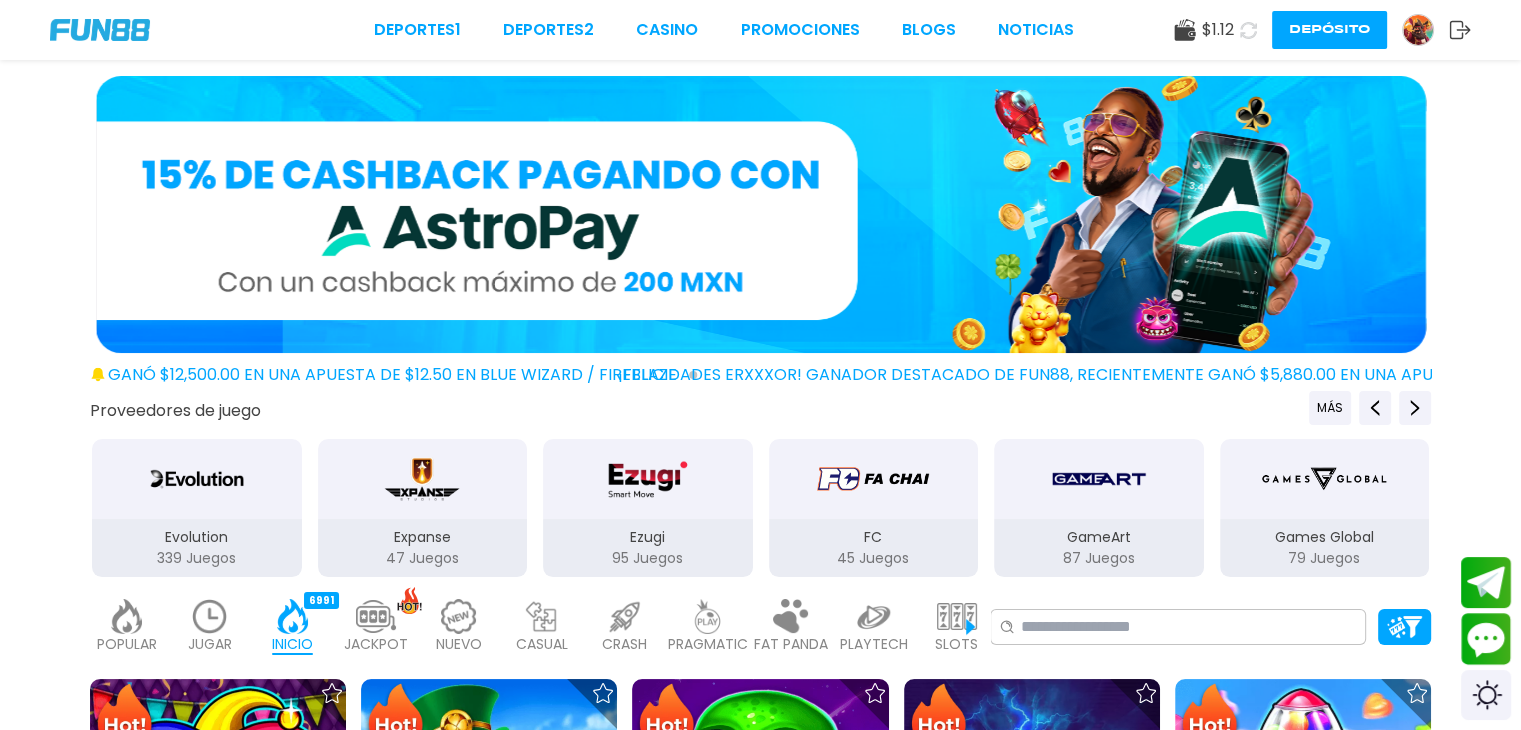 click at bounding box center (761, 214) 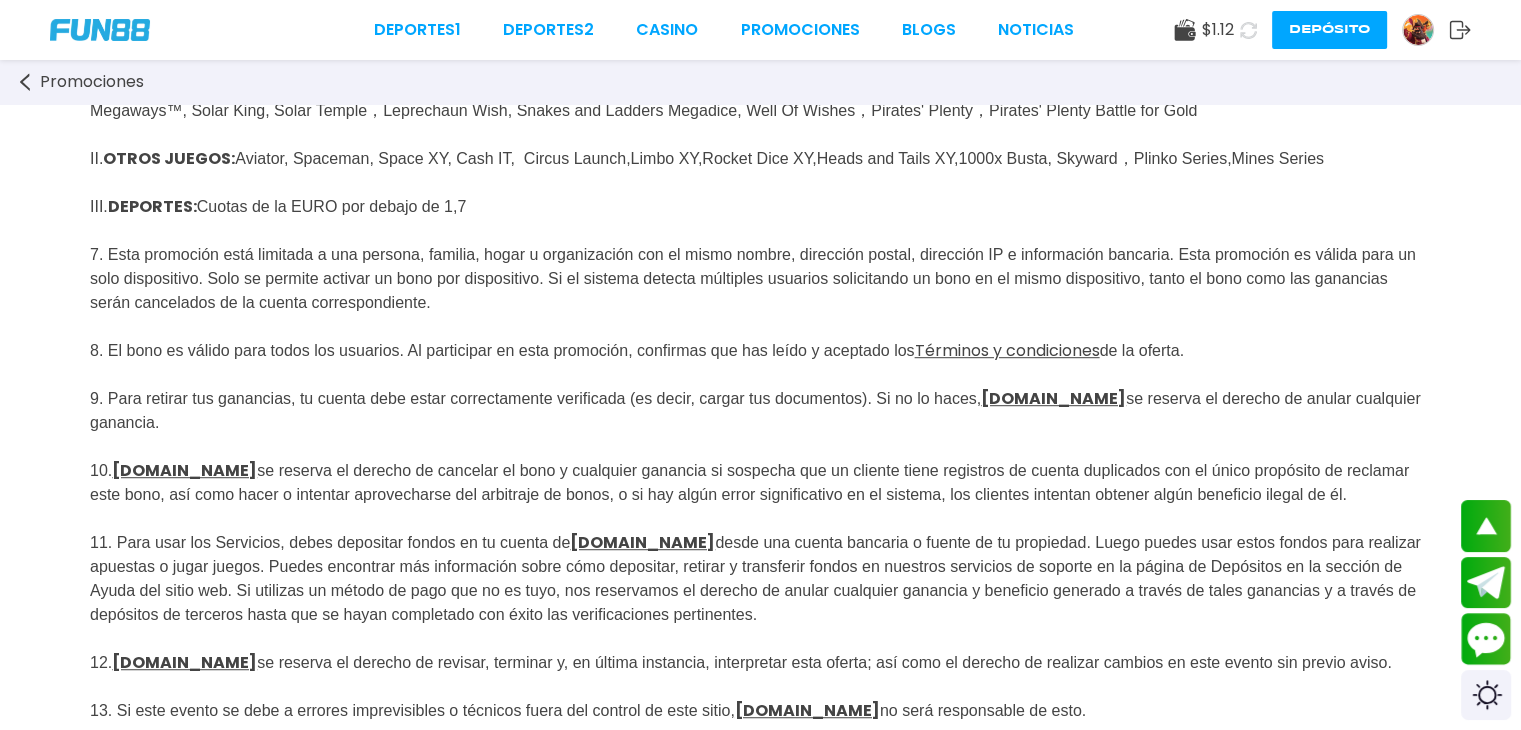 scroll, scrollTop: 1160, scrollLeft: 0, axis: vertical 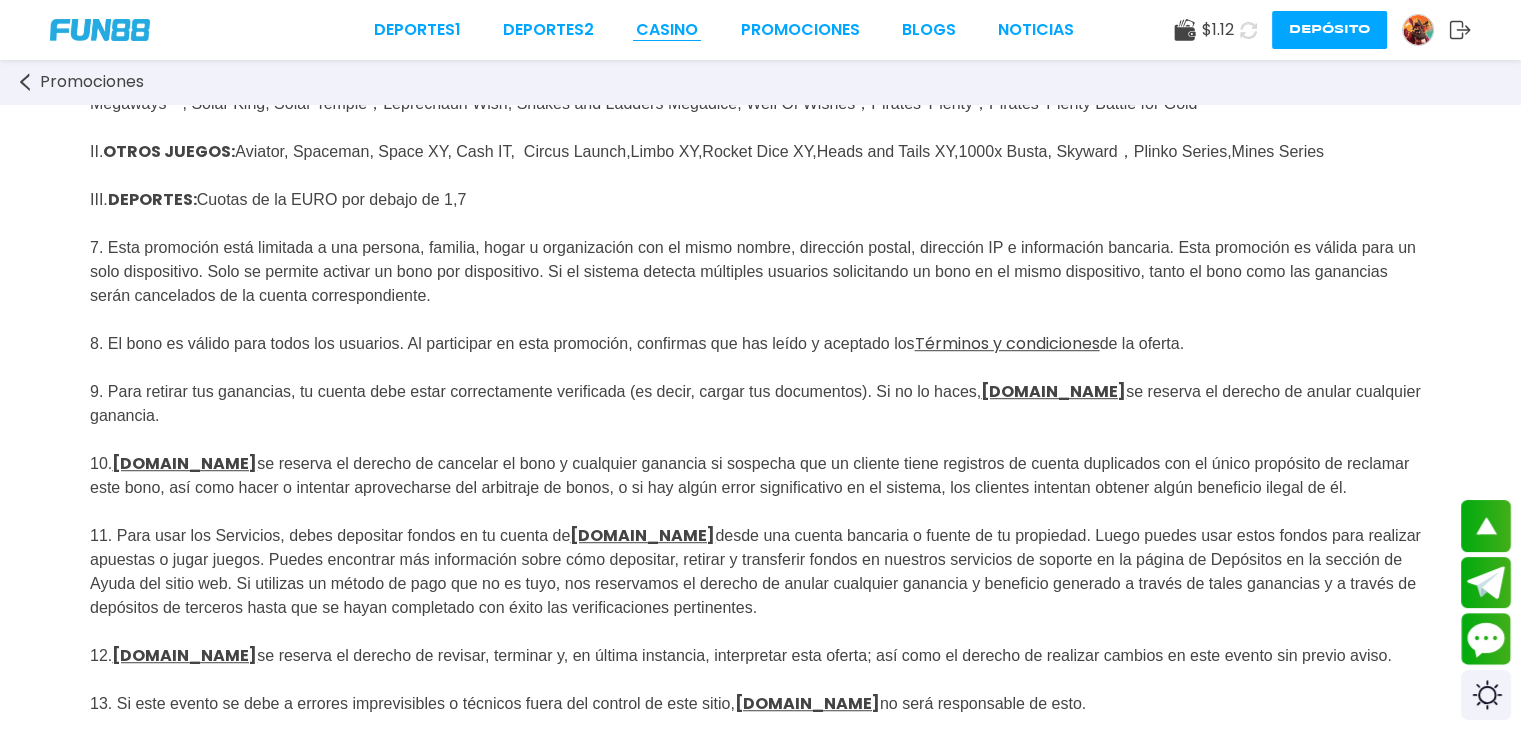 click on "CASINO" at bounding box center [667, 30] 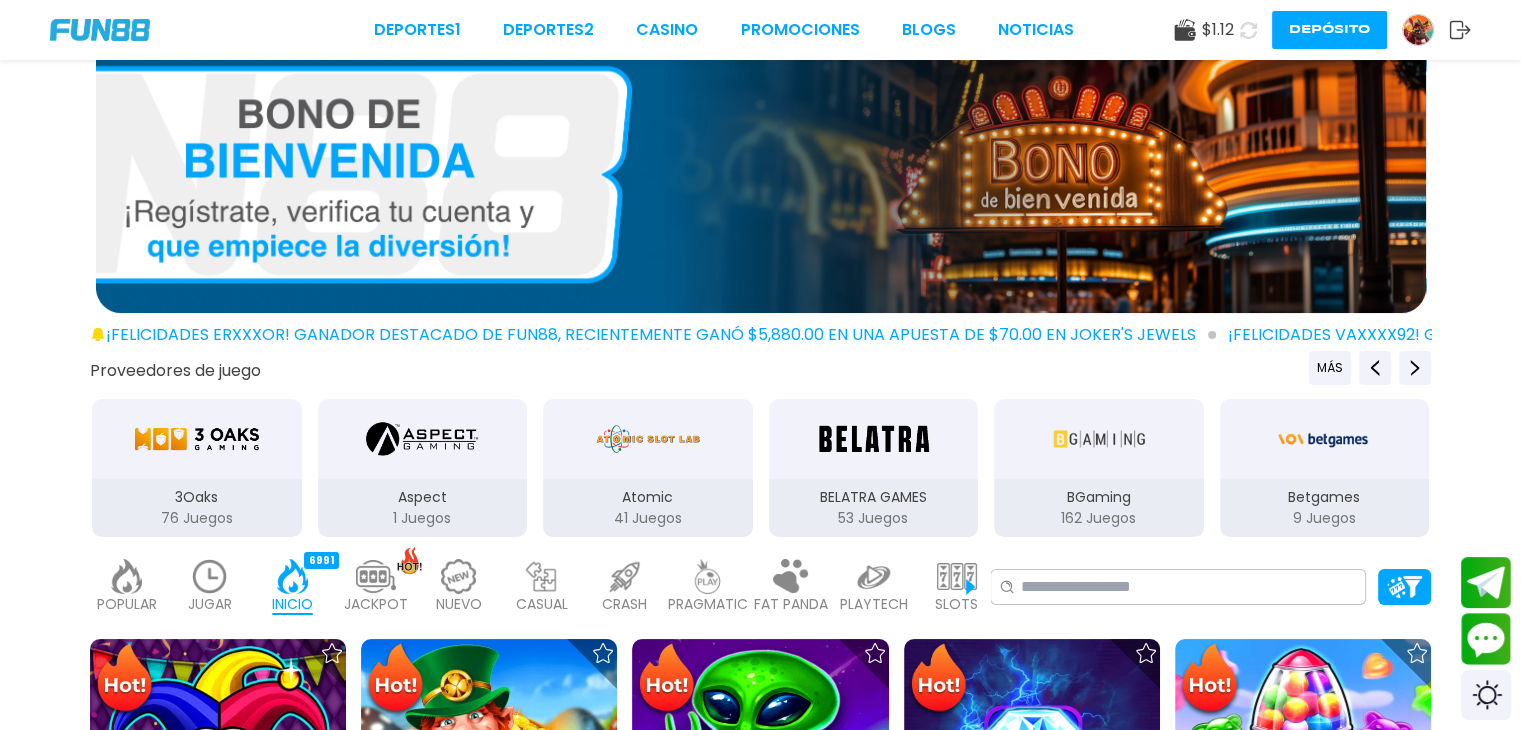 scroll, scrollTop: 240, scrollLeft: 0, axis: vertical 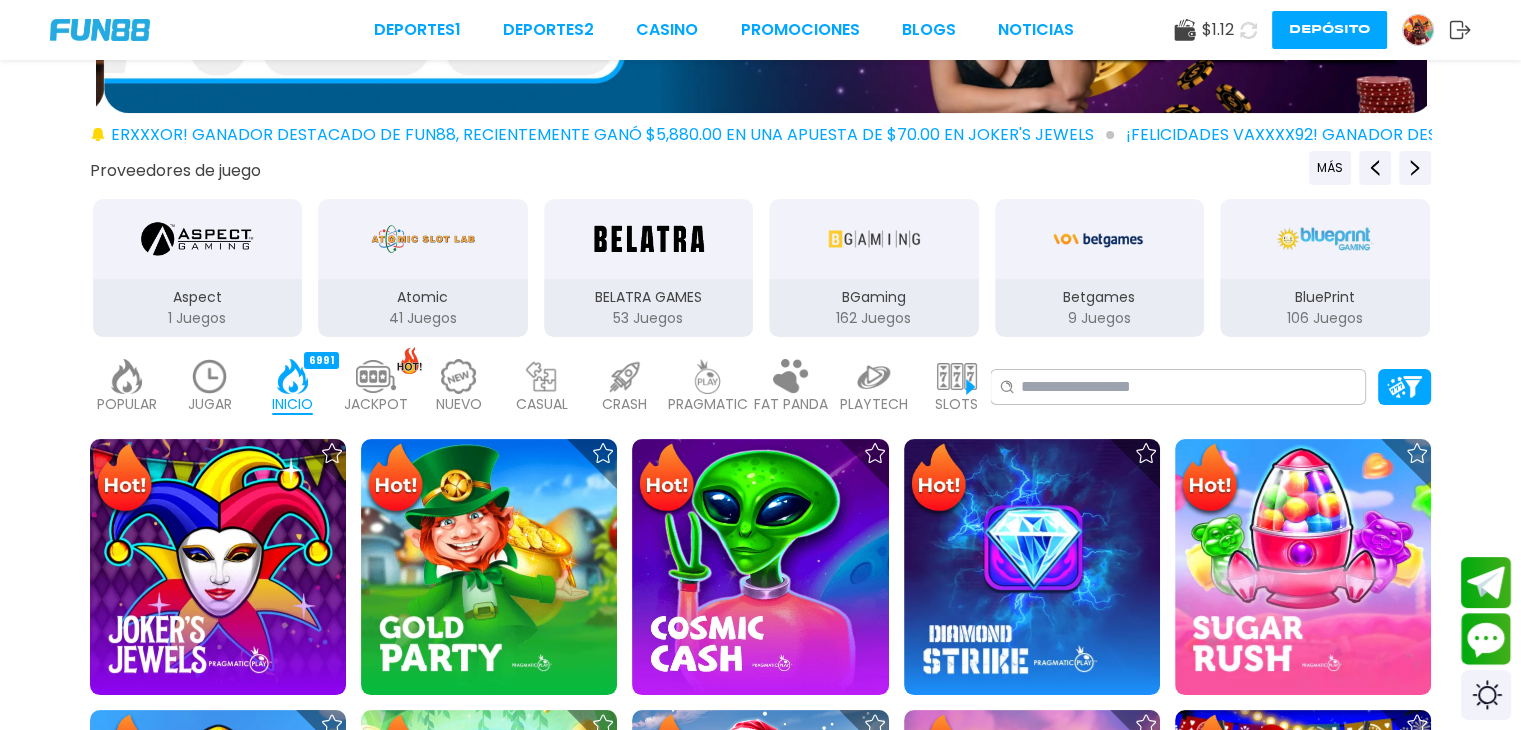 click 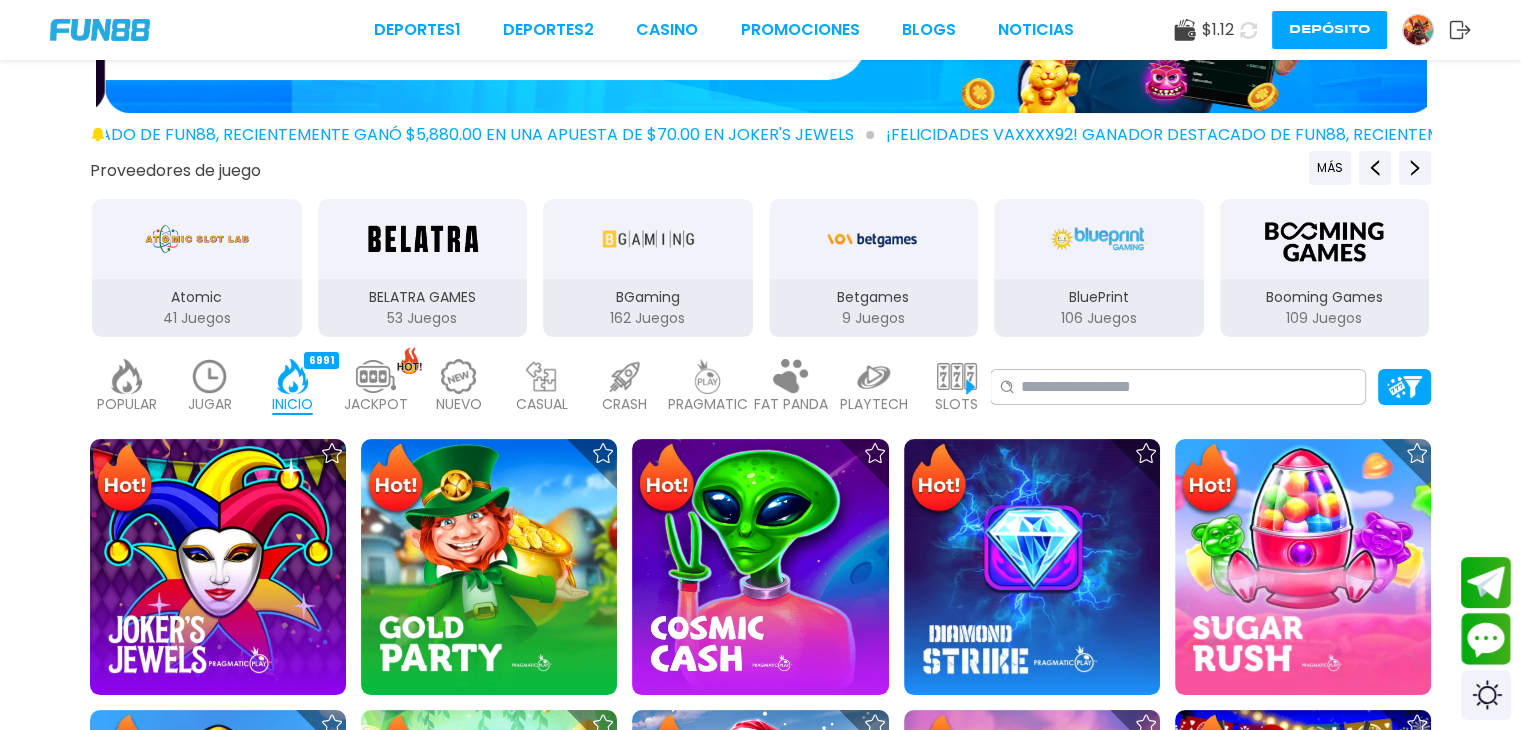 click 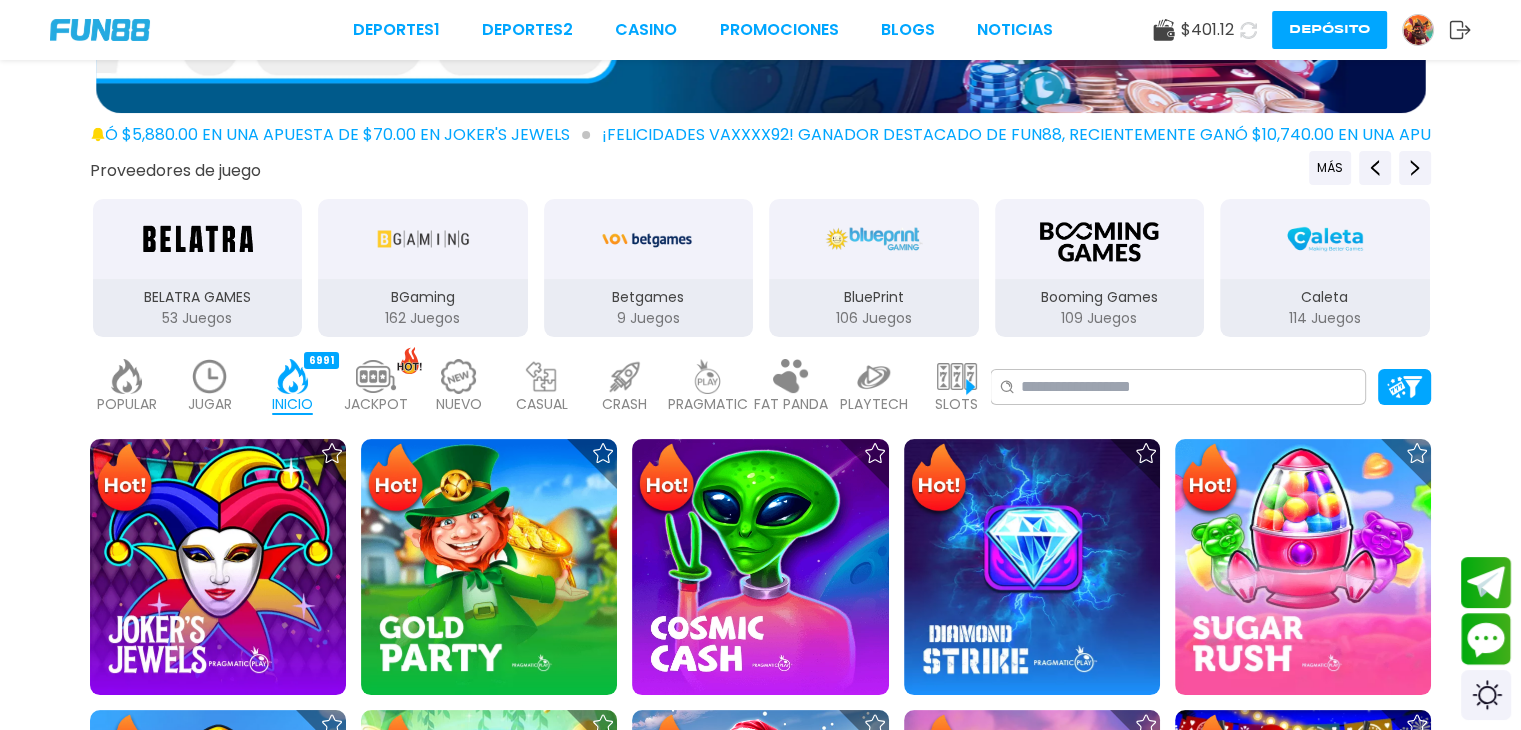 click at bounding box center [210, 376] 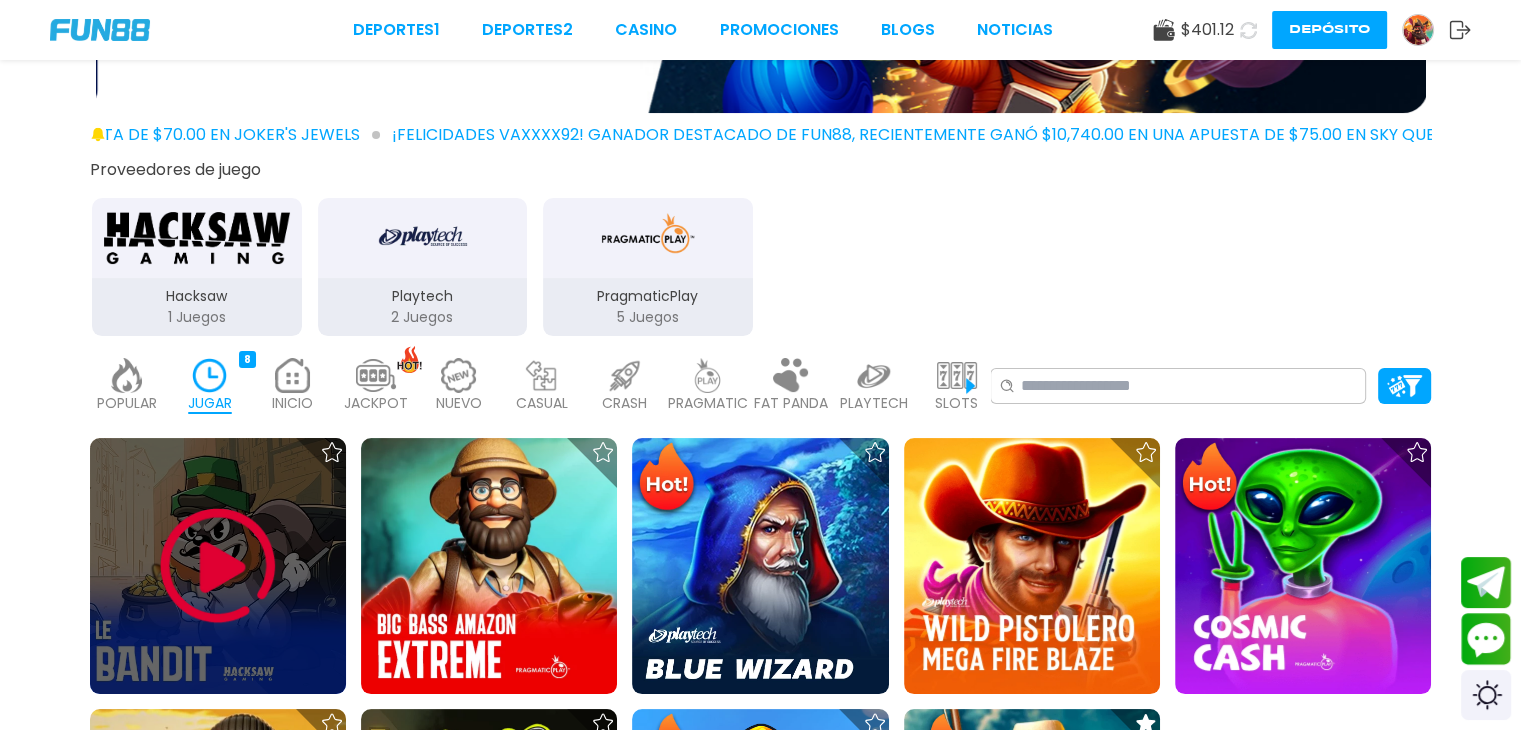 click at bounding box center [218, 566] 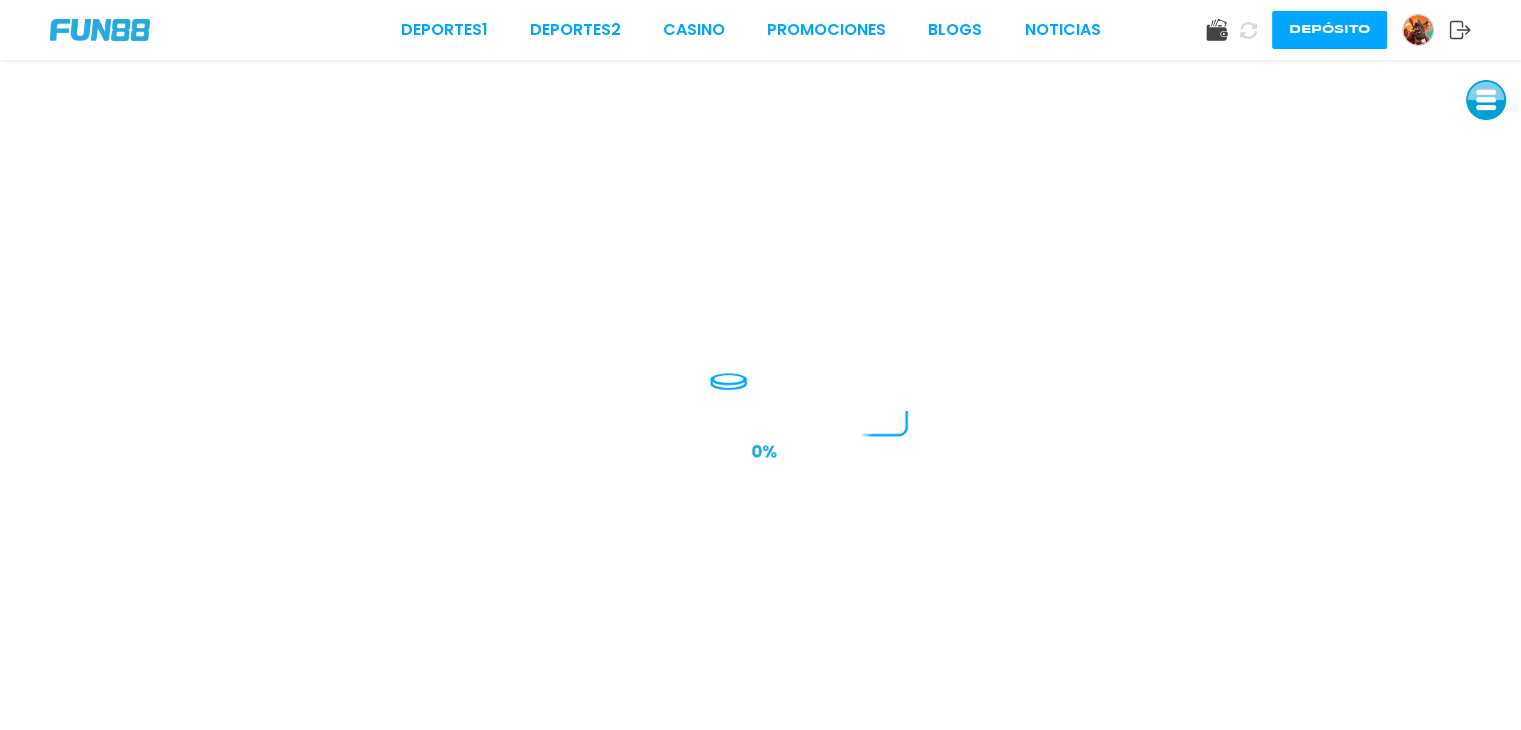 scroll, scrollTop: 0, scrollLeft: 0, axis: both 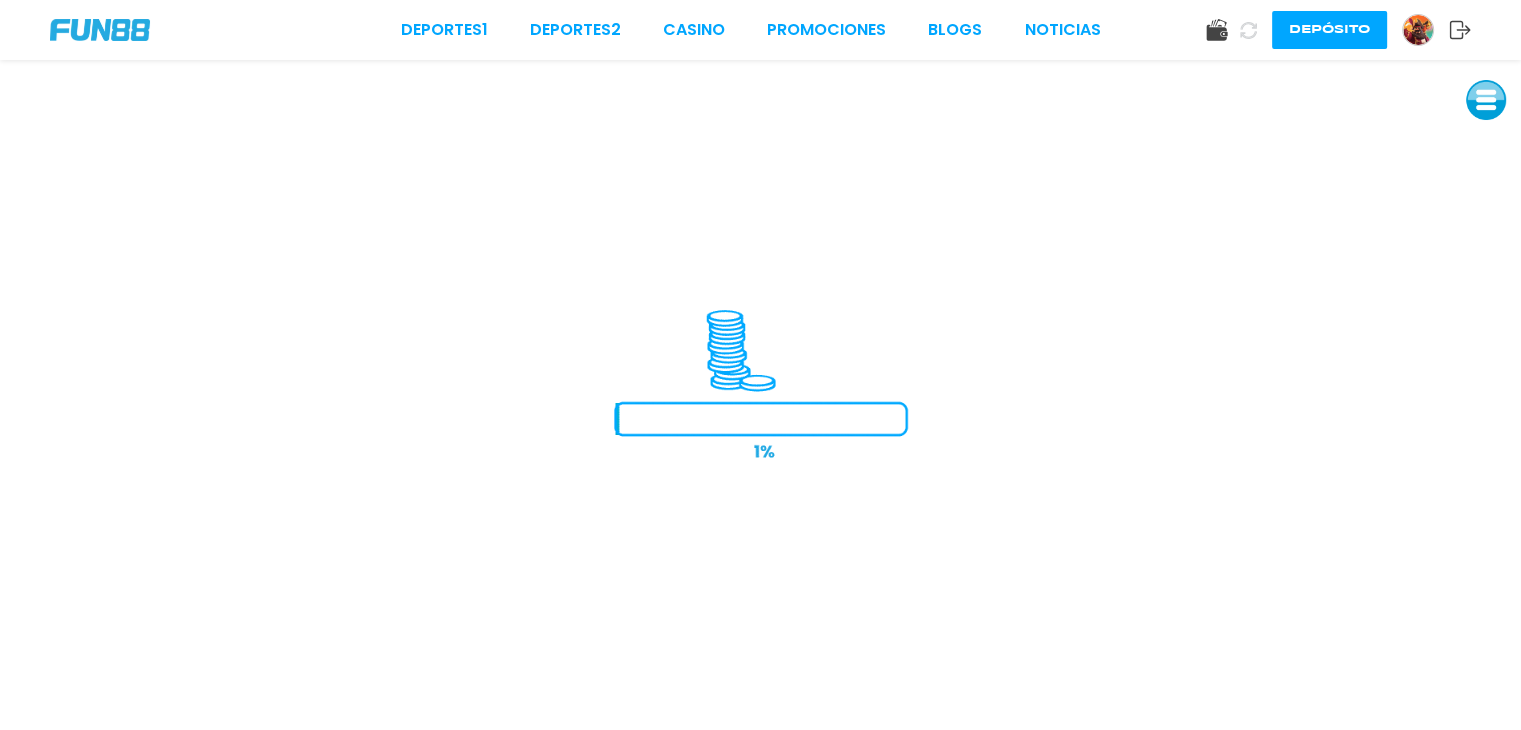 click at bounding box center [1486, 100] 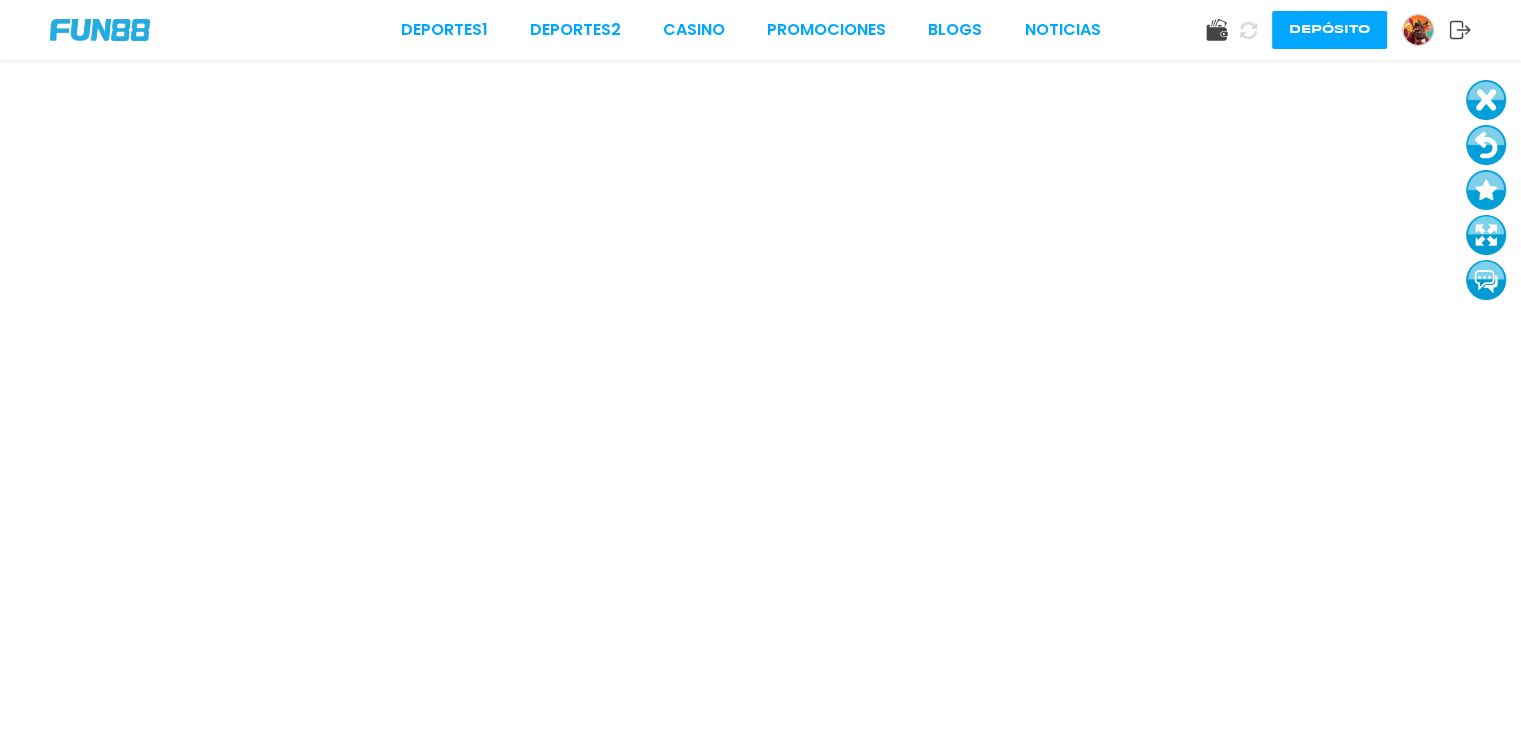 click at bounding box center [1486, 235] 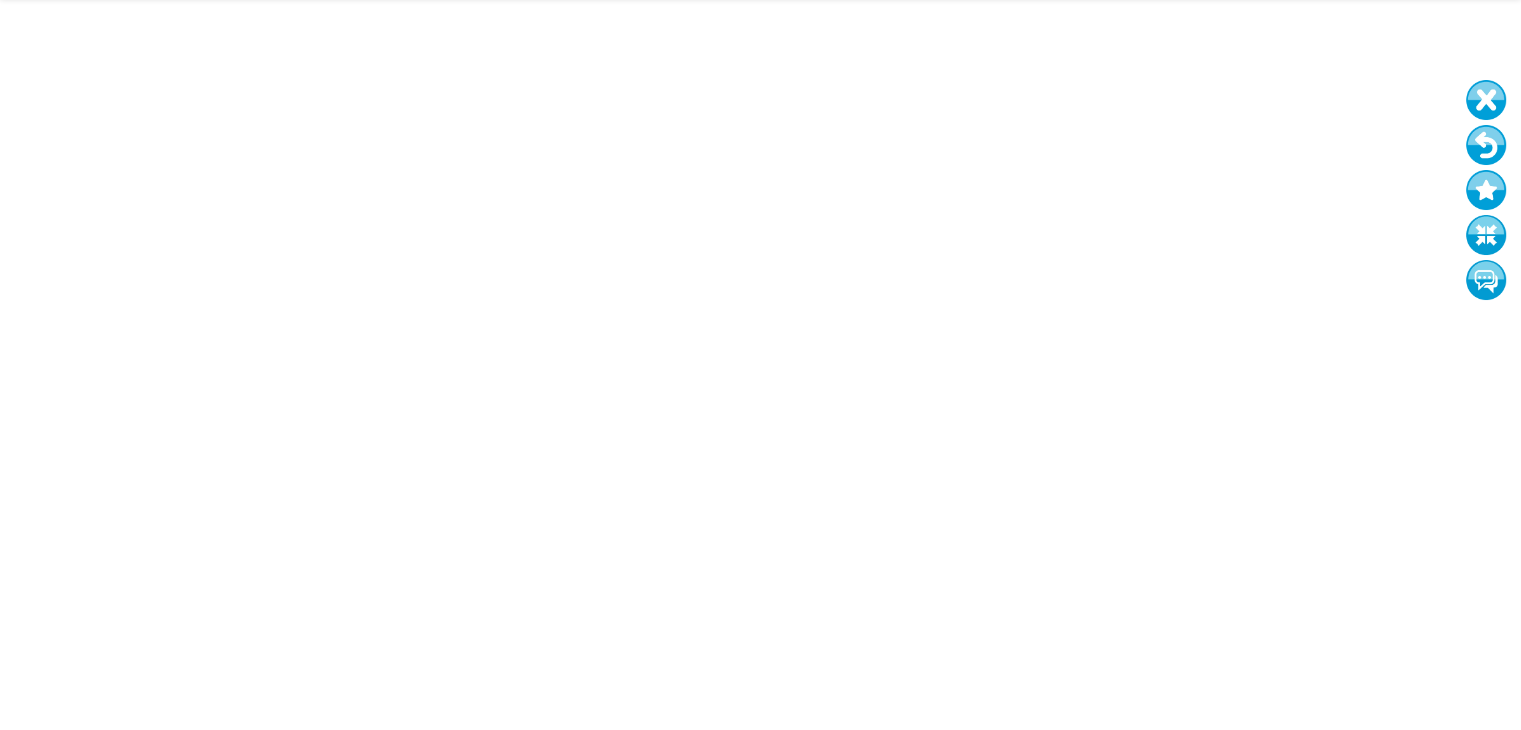 click at bounding box center (1486, 100) 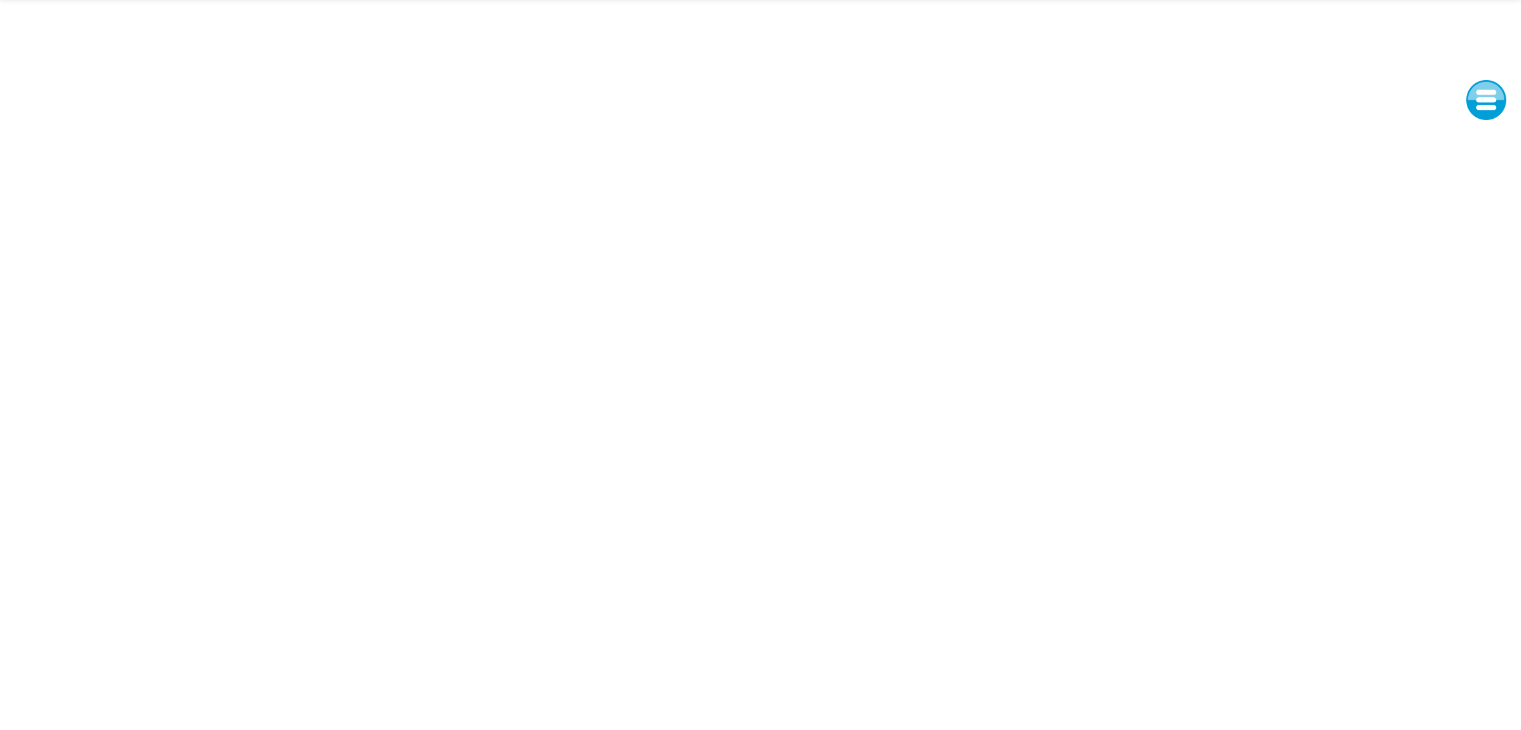 click at bounding box center (1486, 100) 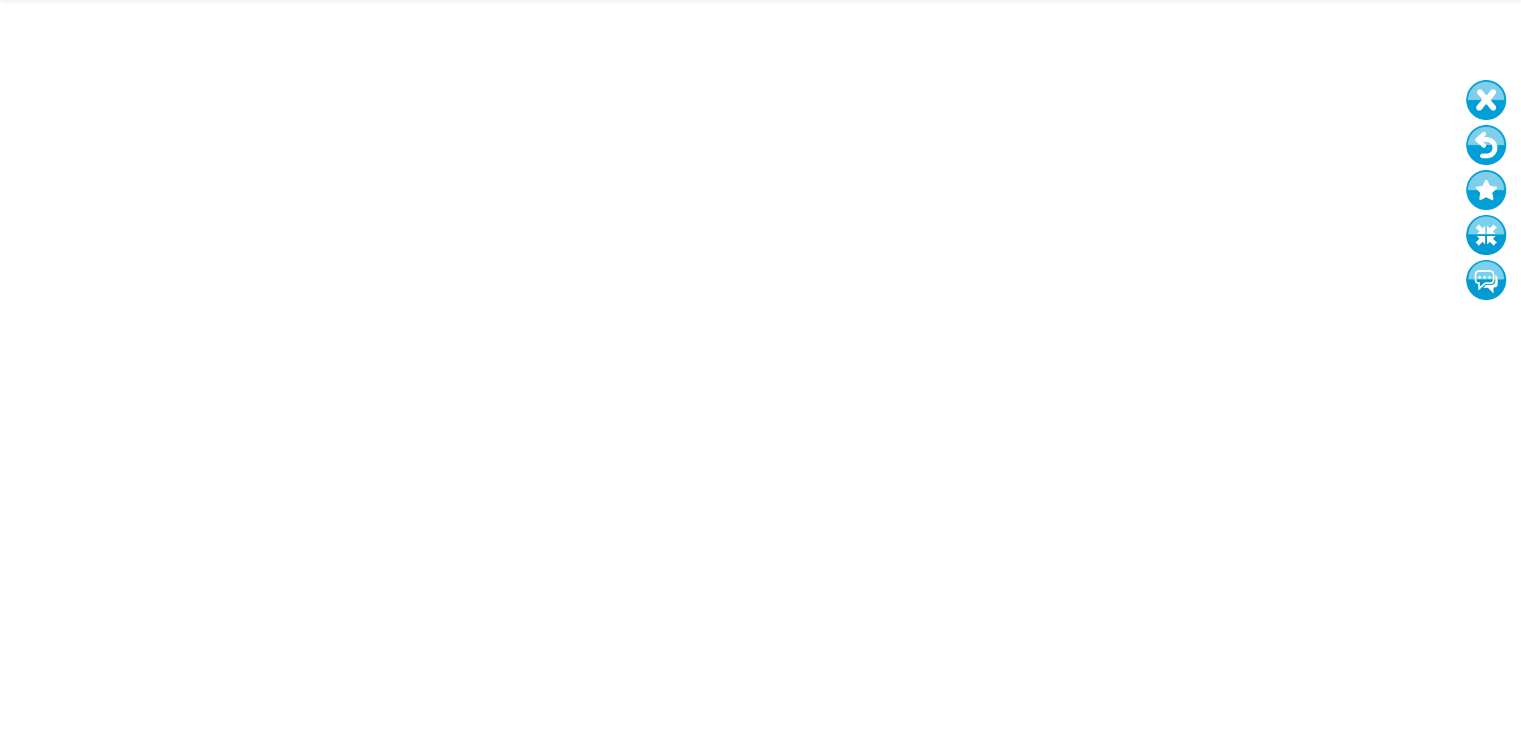 click at bounding box center [1486, 235] 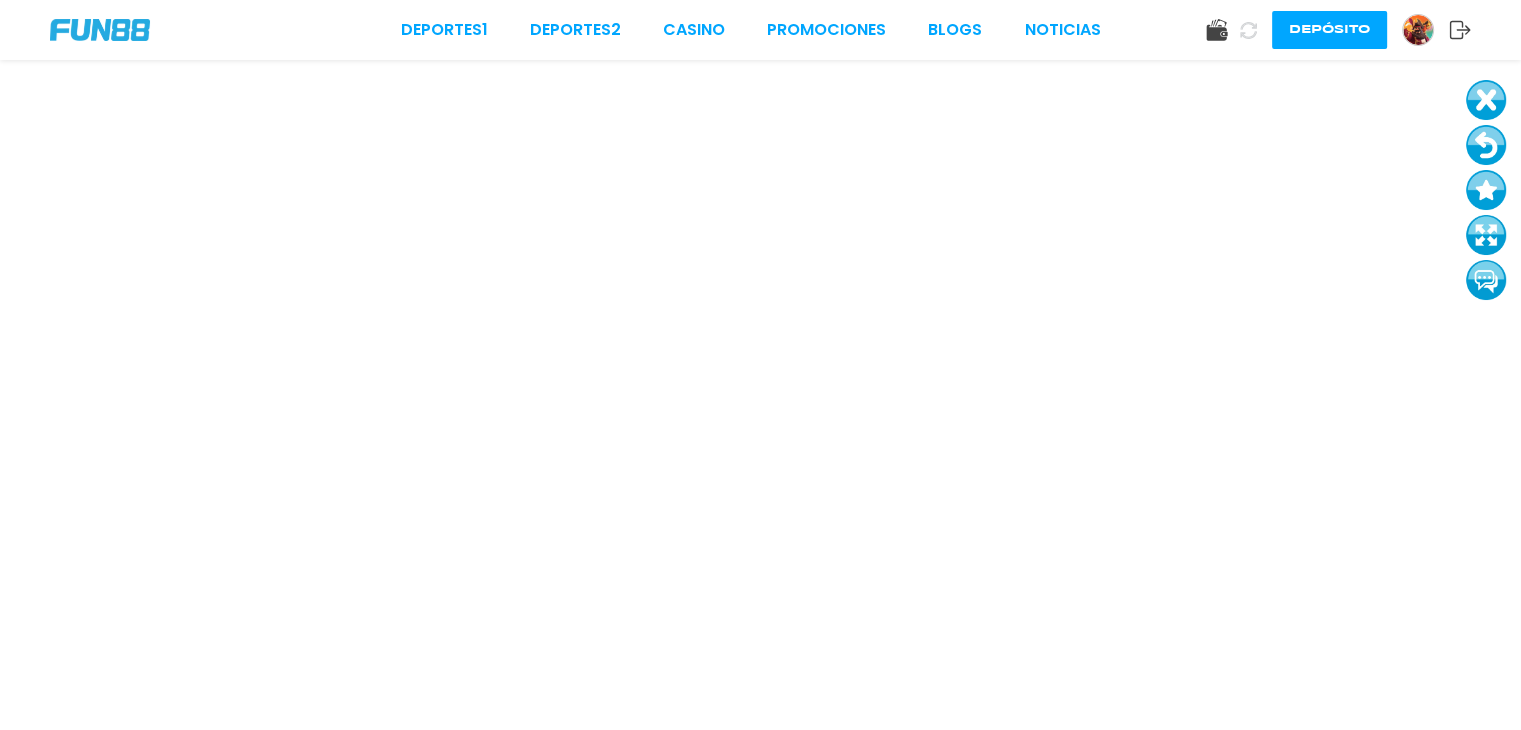 click at bounding box center (1425, 30) 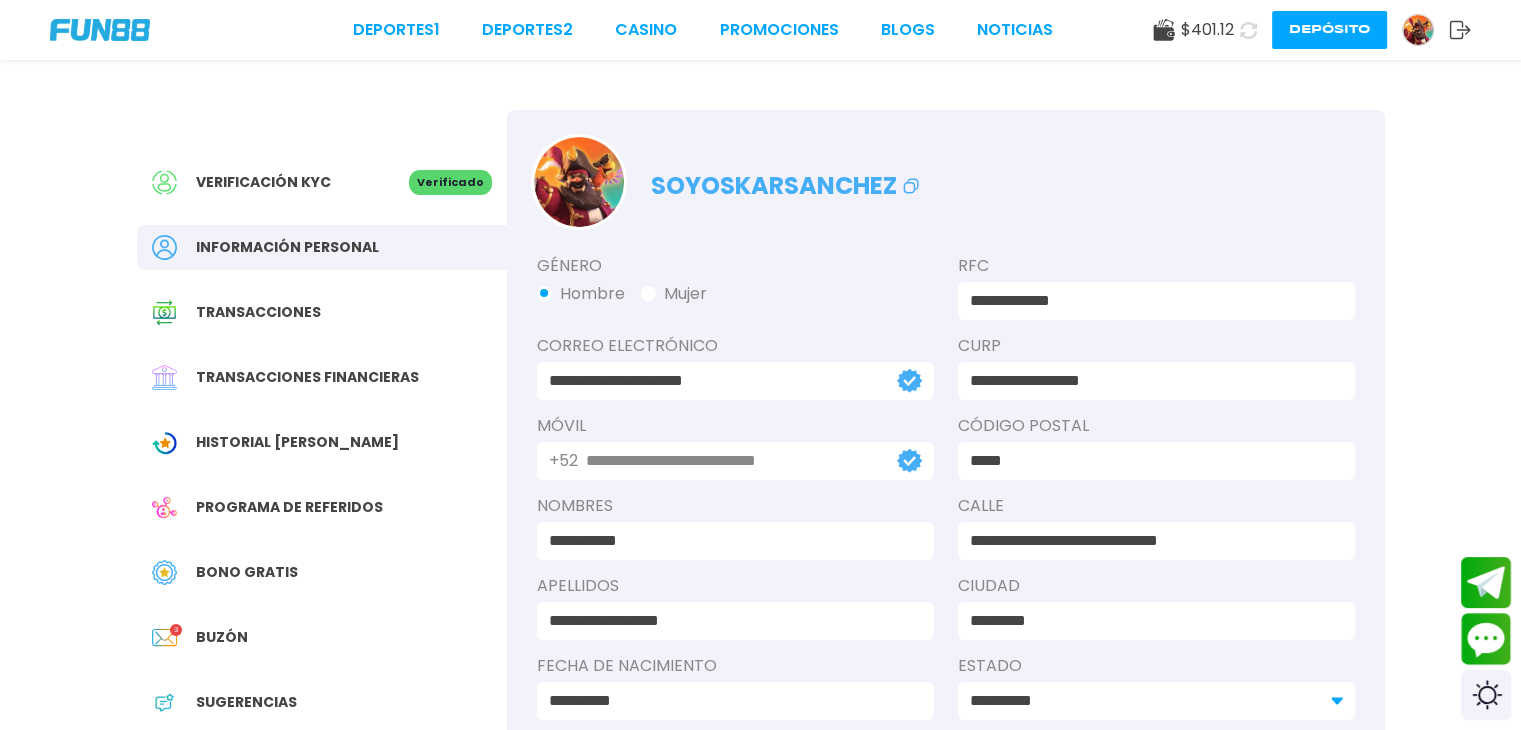 click on "Bono Gratis" at bounding box center (247, 572) 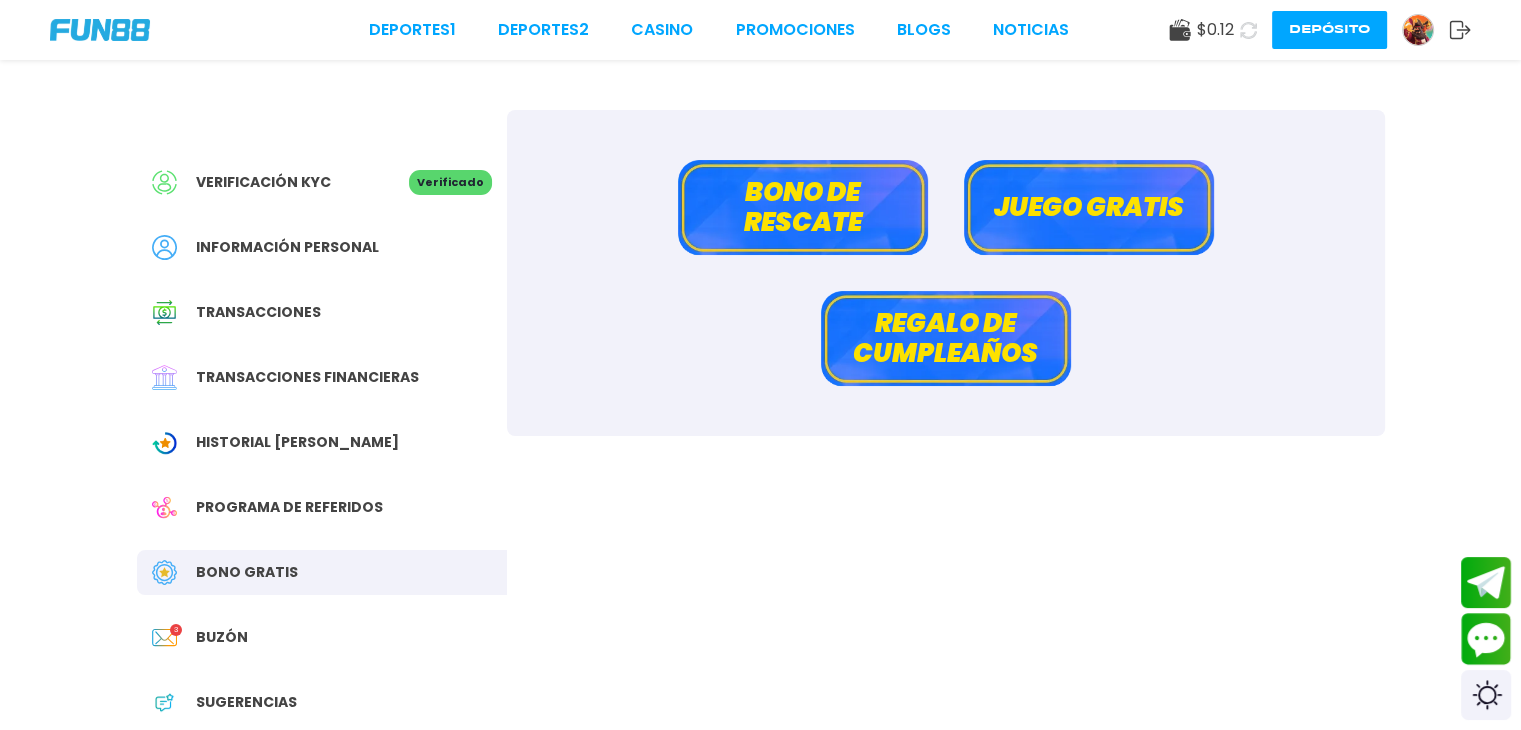 click on "Bono de rescate" at bounding box center (803, 207) 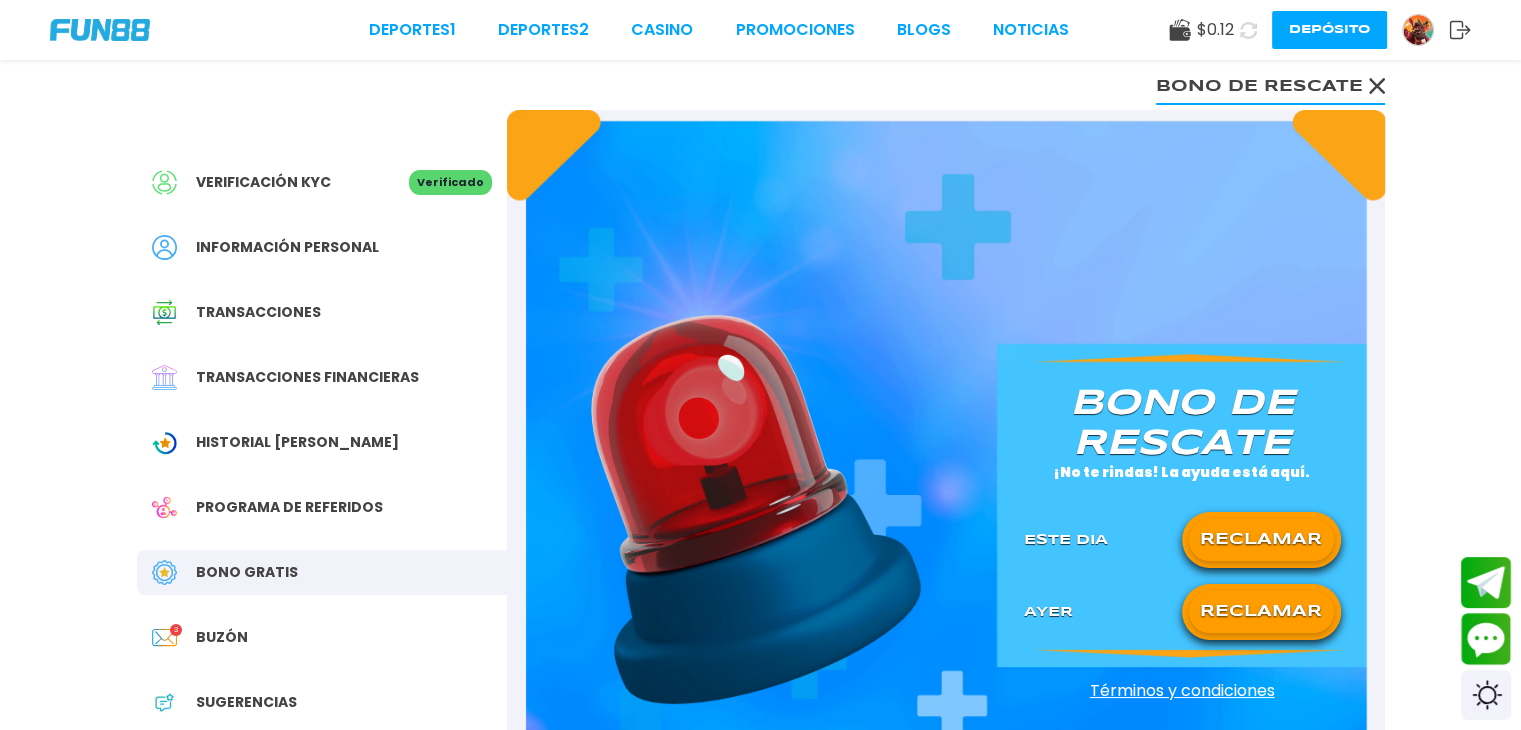 click on "RECLAMAR" at bounding box center (1261, 540) 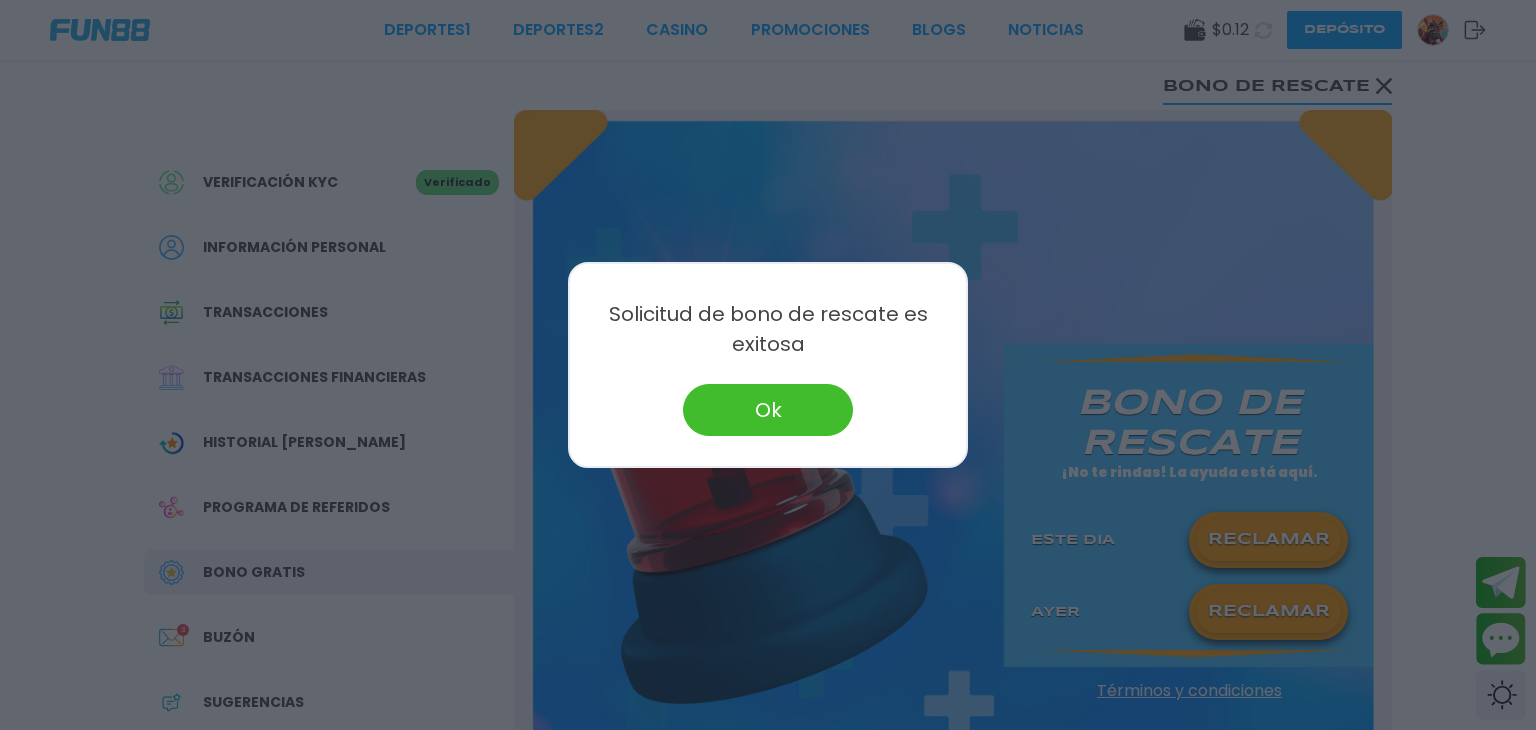click on "Ok" at bounding box center (768, 410) 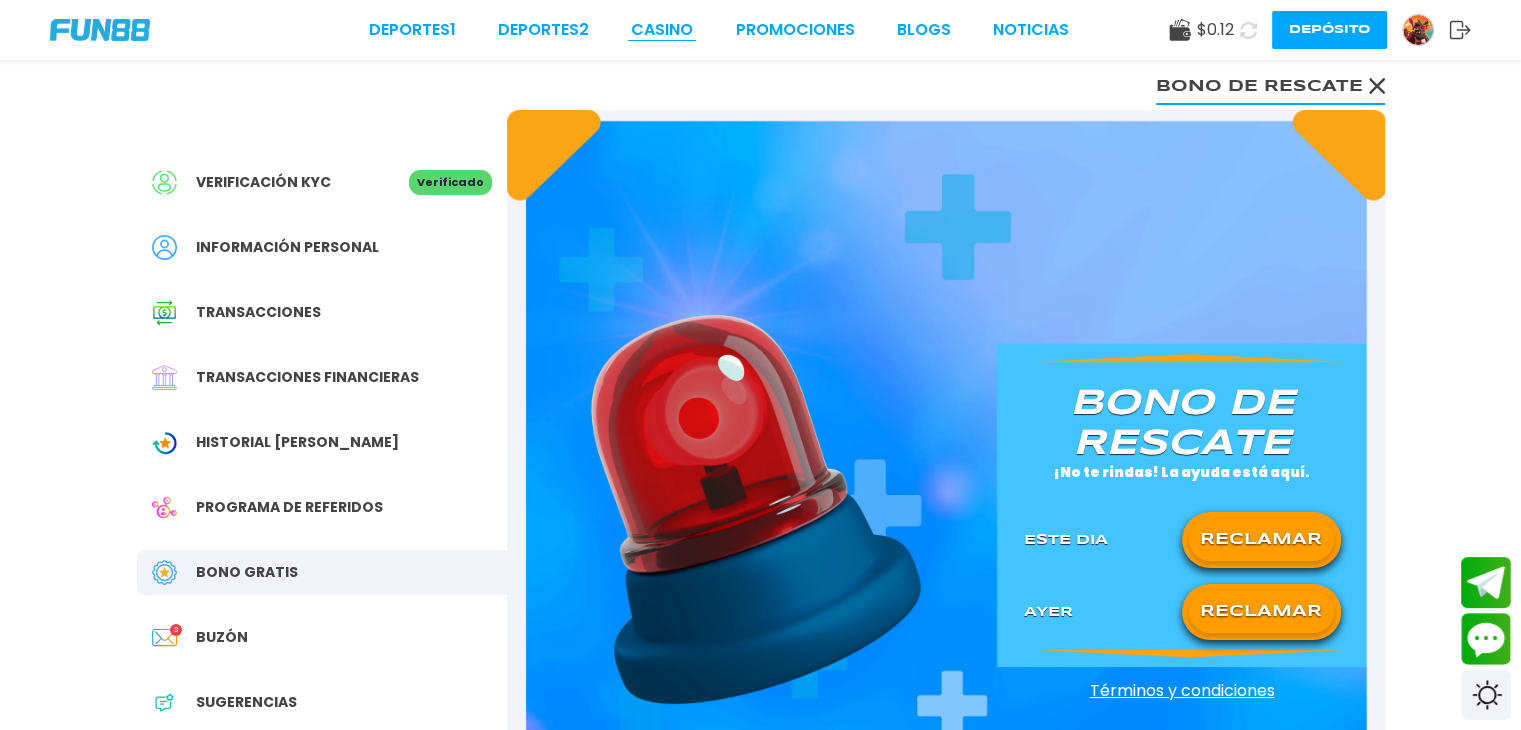 click on "CASINO" at bounding box center (662, 30) 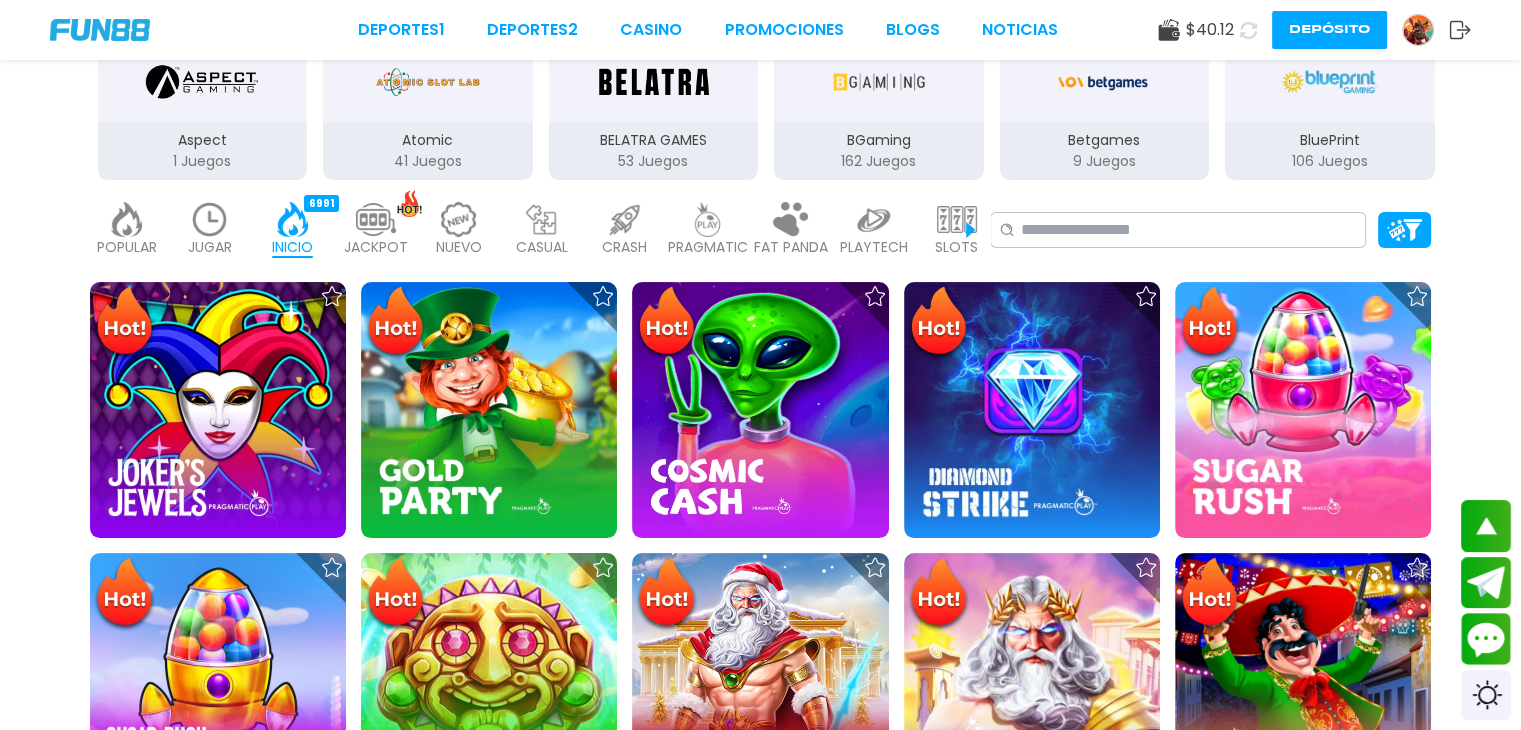 scroll, scrollTop: 400, scrollLeft: 0, axis: vertical 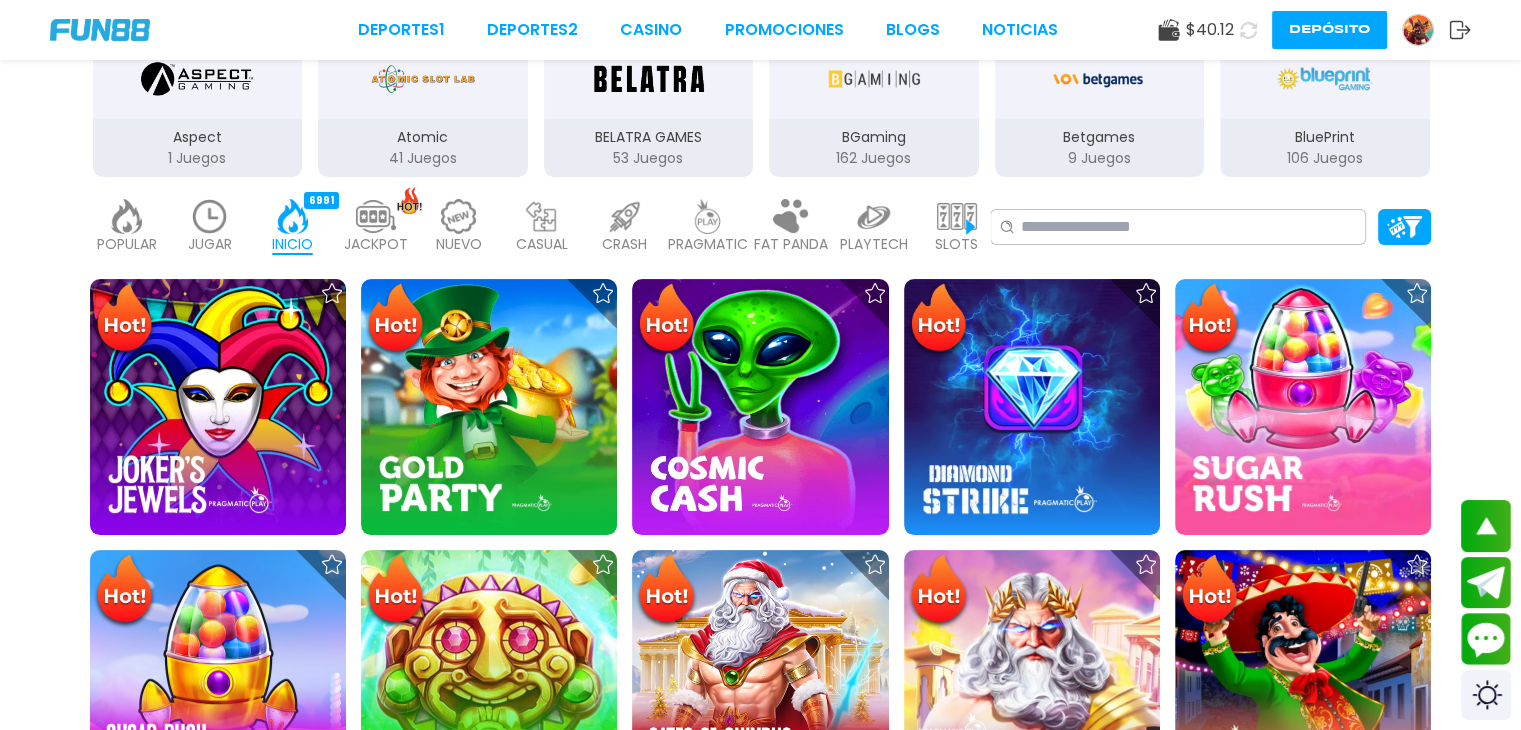 click at bounding box center [210, 216] 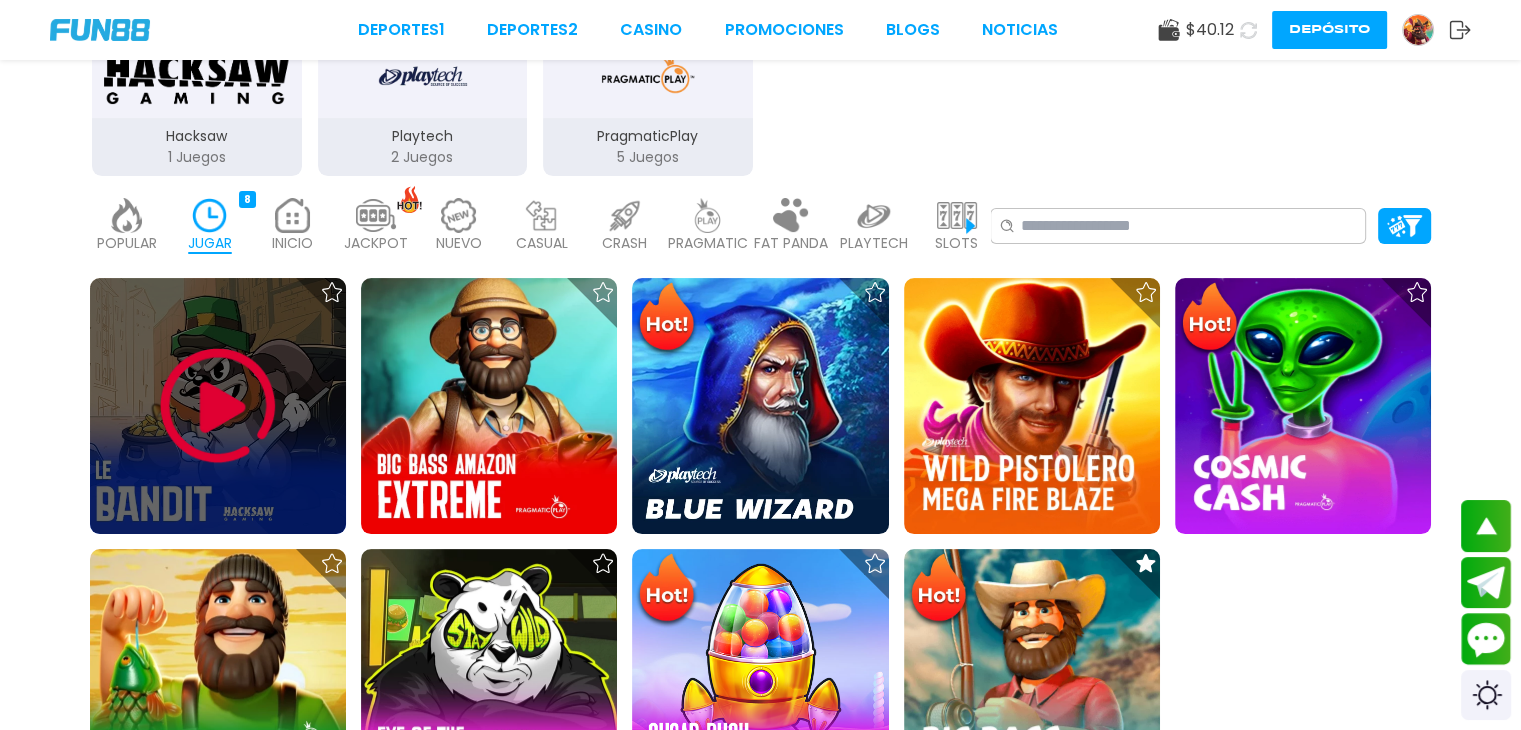 click at bounding box center (218, 406) 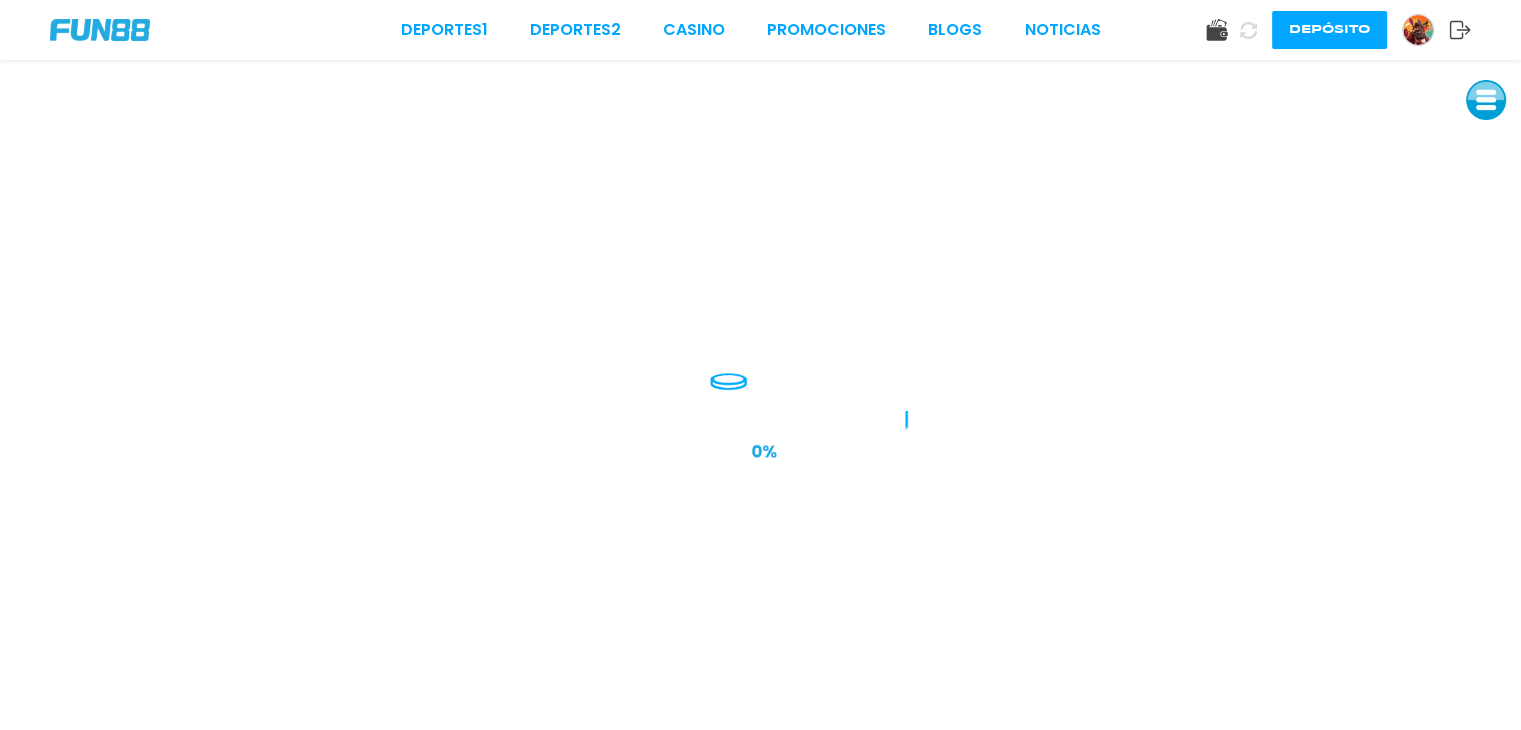 scroll, scrollTop: 0, scrollLeft: 0, axis: both 